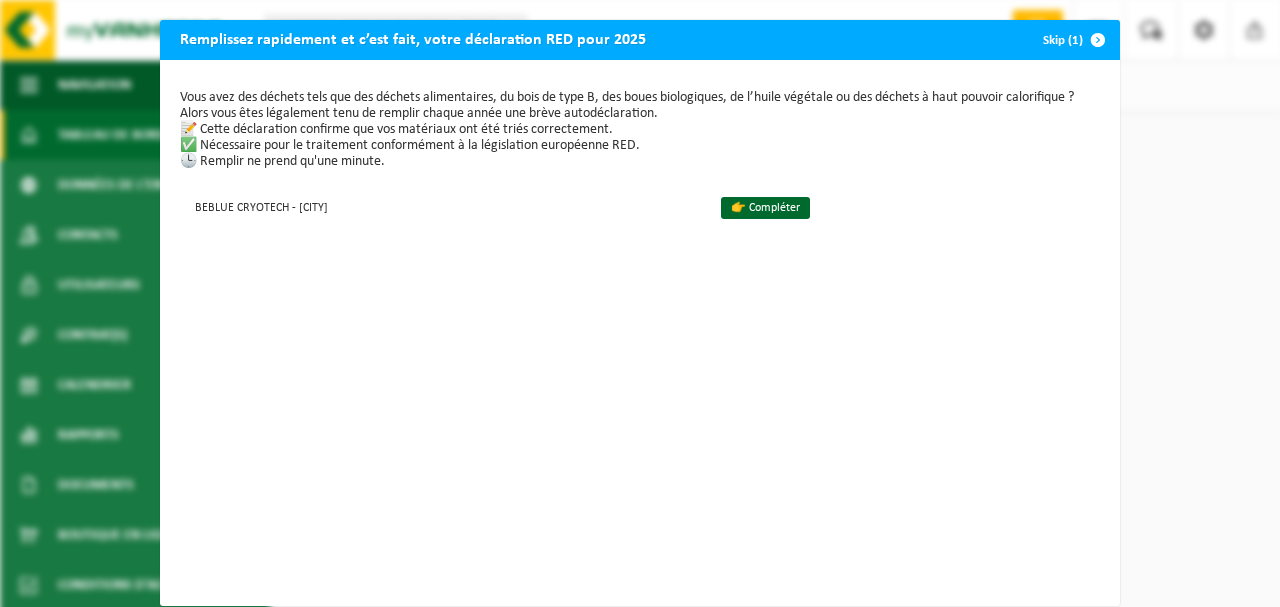 scroll, scrollTop: 0, scrollLeft: 0, axis: both 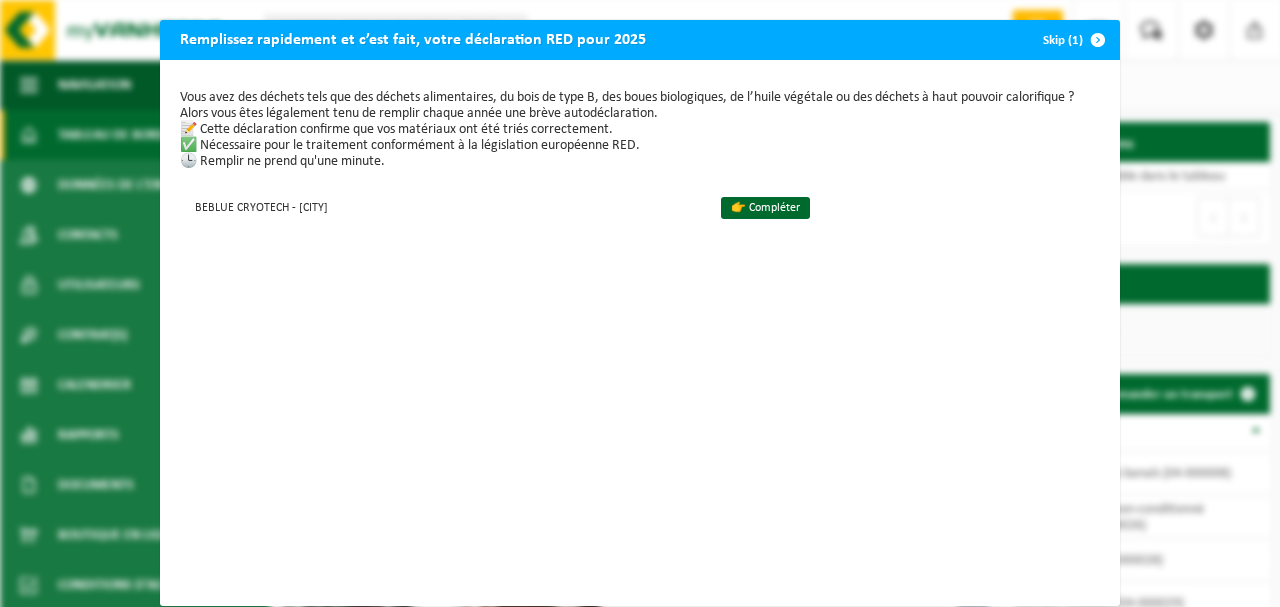 click at bounding box center [1098, 40] 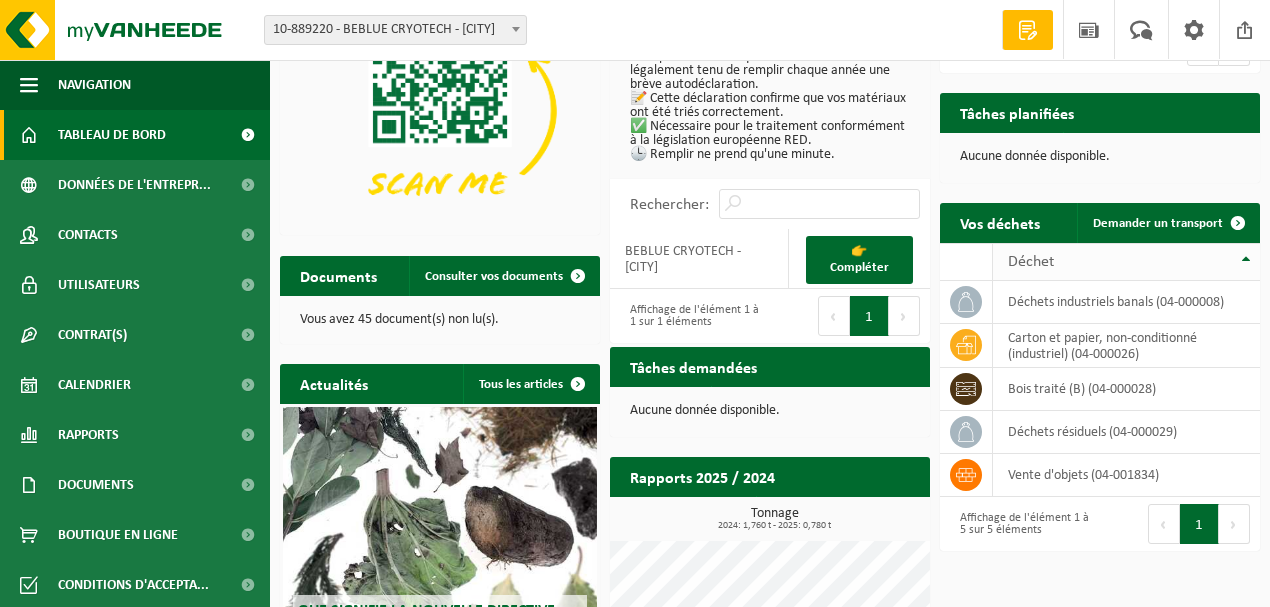 scroll, scrollTop: 200, scrollLeft: 0, axis: vertical 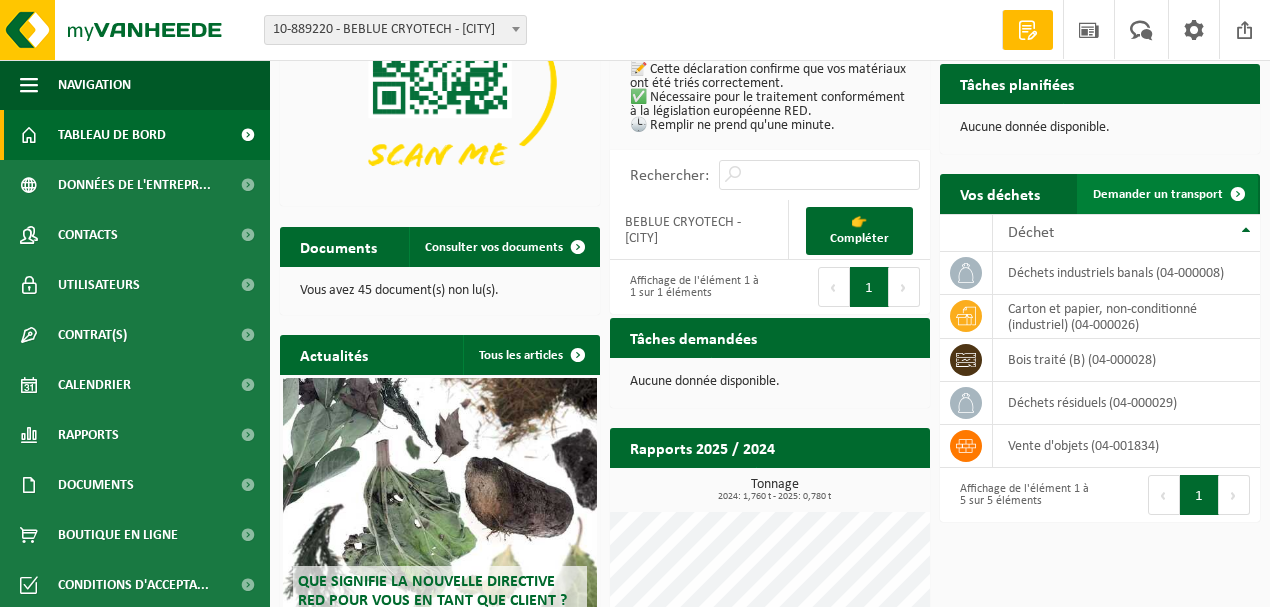 click on "Demander un transport" at bounding box center (1158, 194) 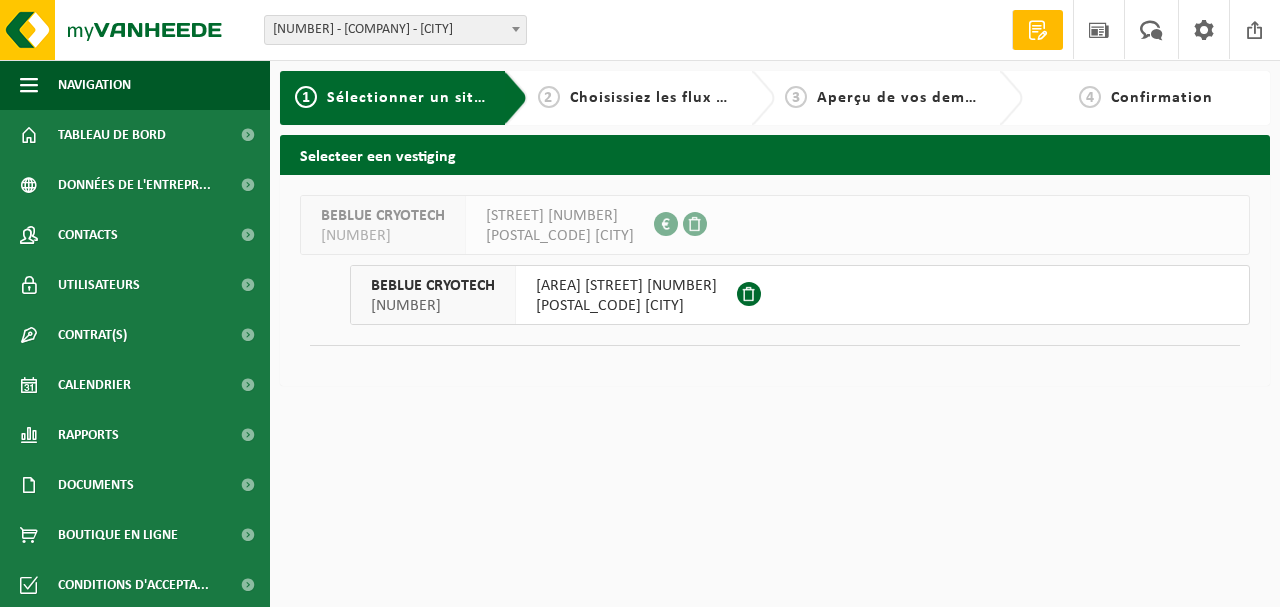 scroll, scrollTop: 0, scrollLeft: 0, axis: both 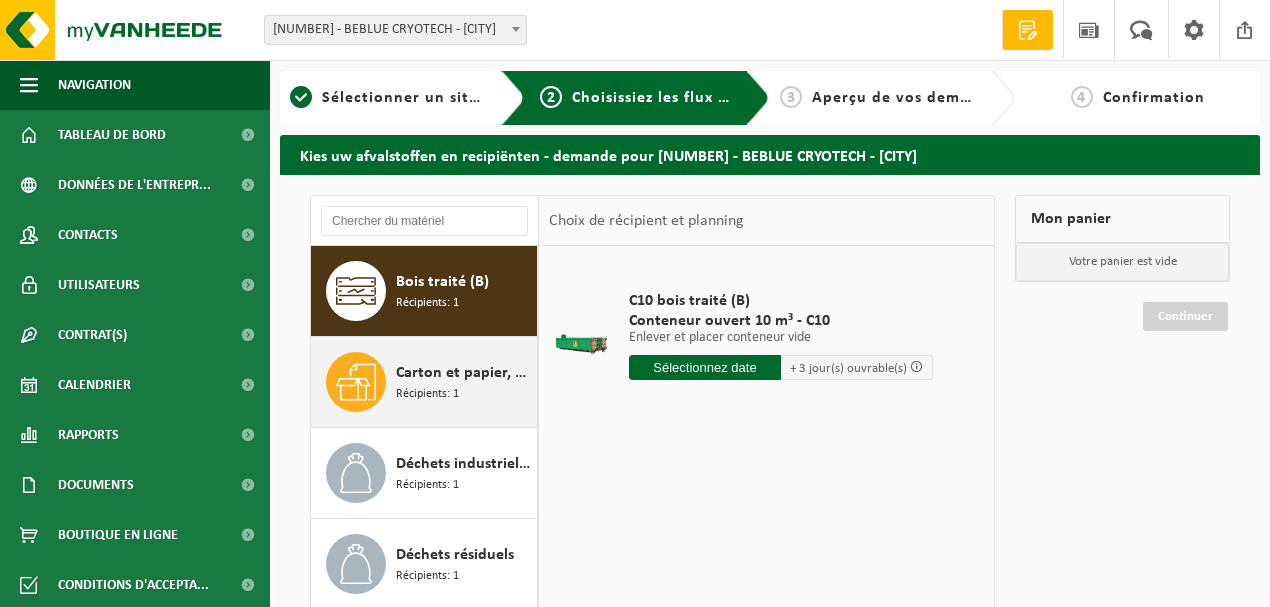 click on "Carton et papier, non-conditionné (industriel)" at bounding box center (464, 373) 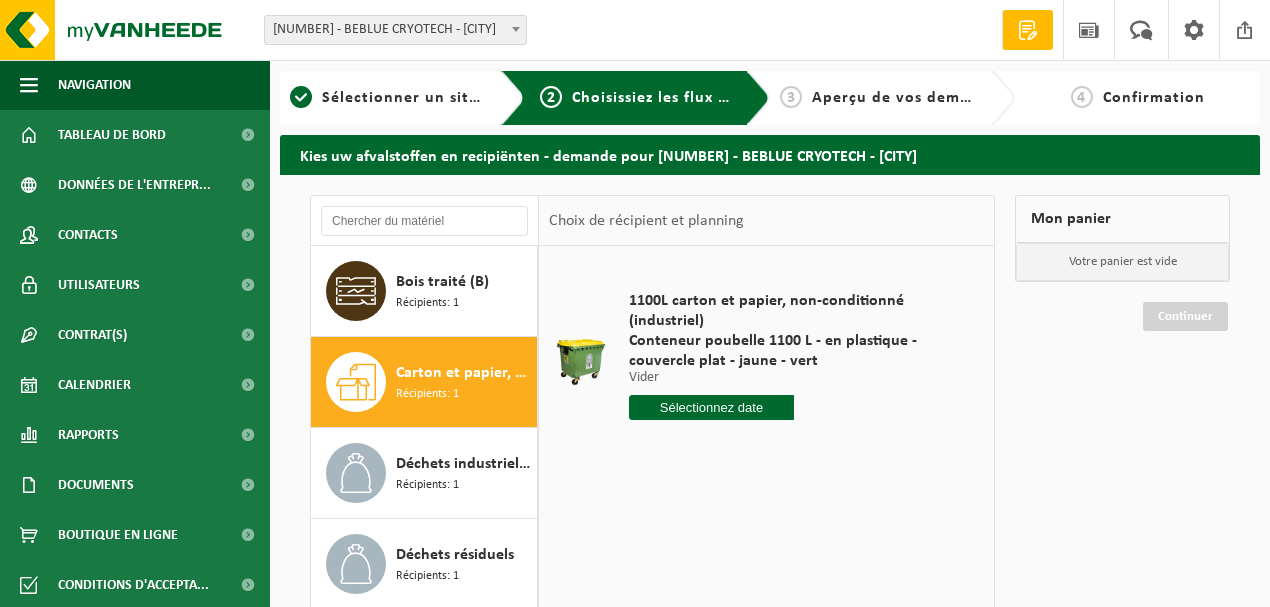 click at bounding box center [711, 407] 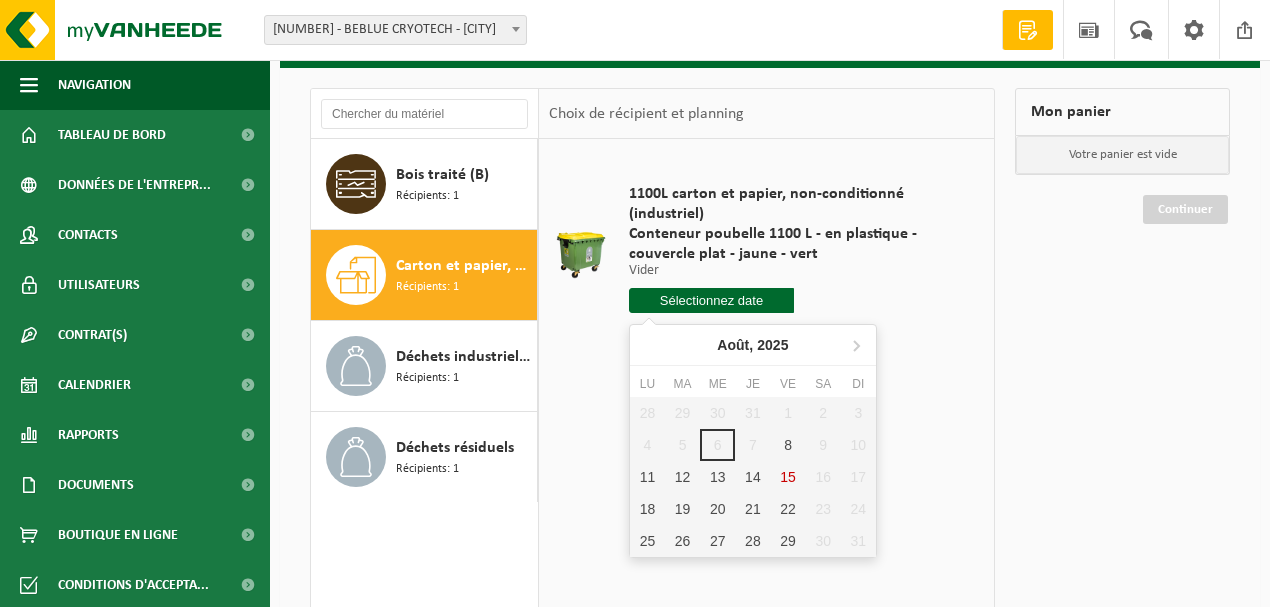 scroll, scrollTop: 133, scrollLeft: 0, axis: vertical 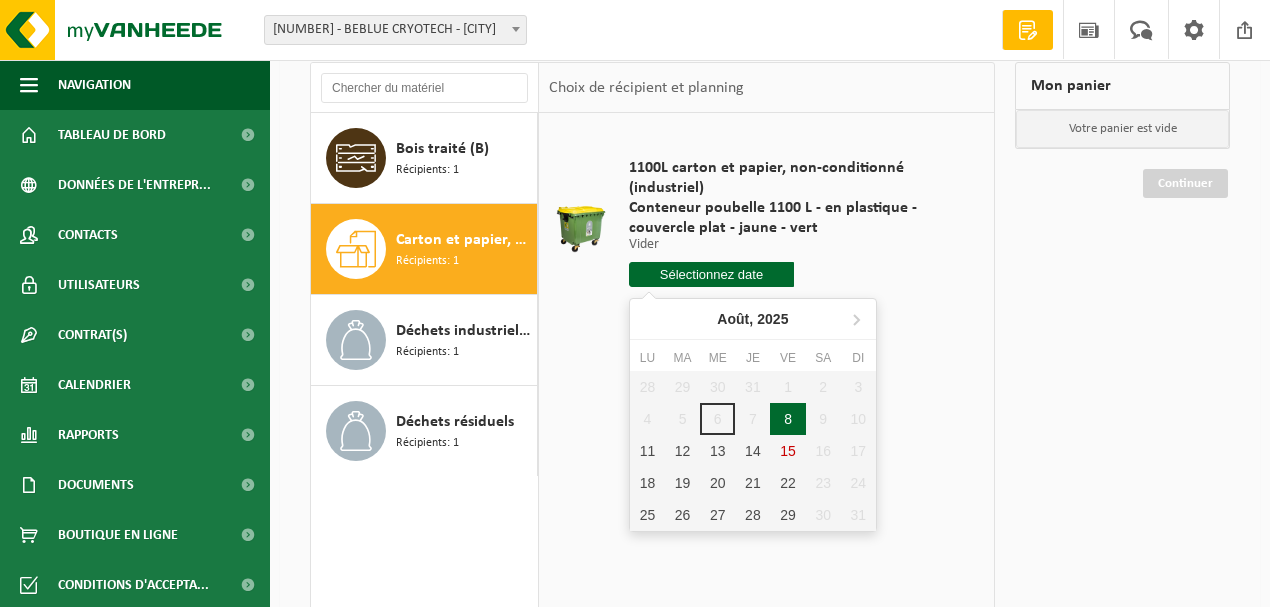 click on "8" at bounding box center (787, 419) 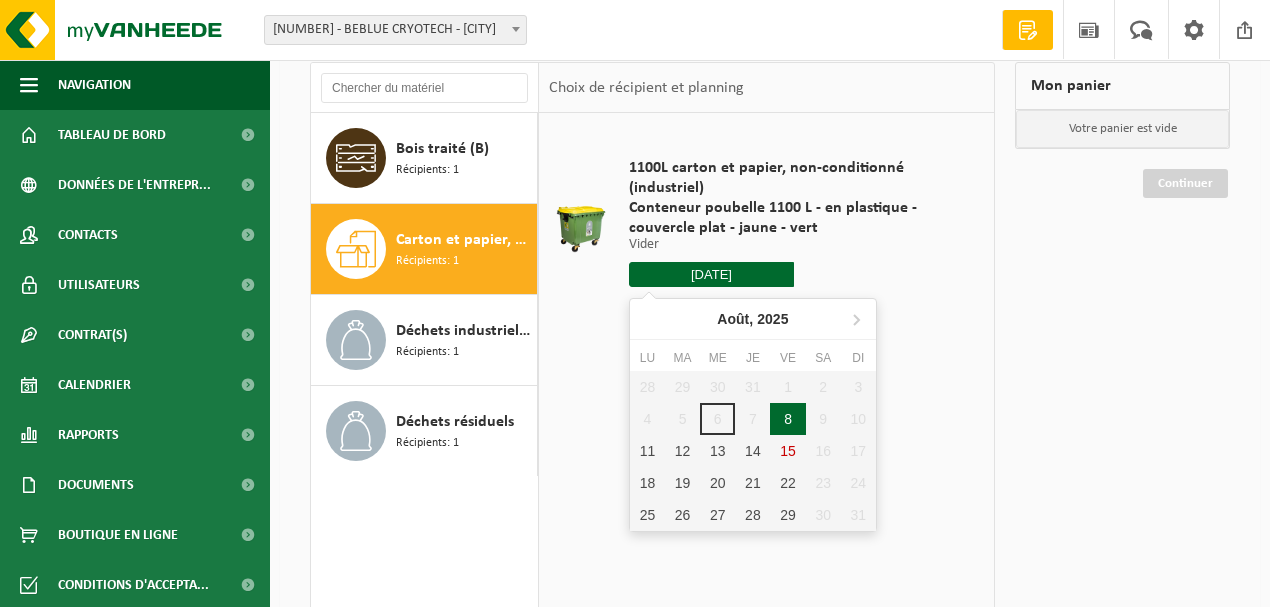 type on "à partir de 2025-08-08" 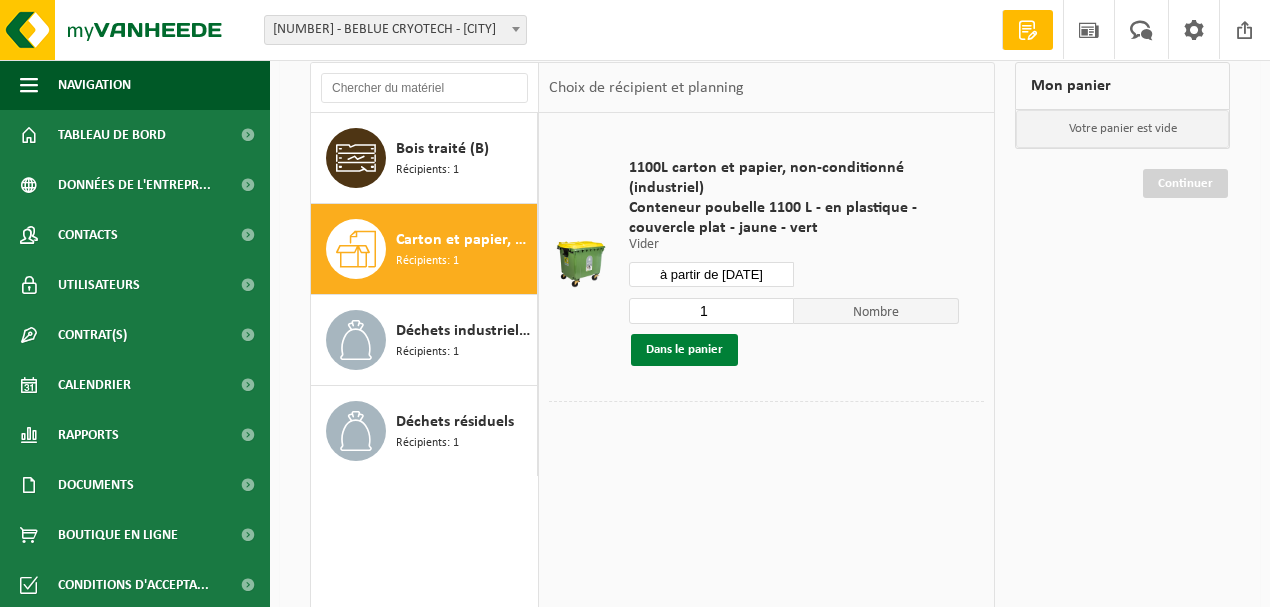 click on "Dans le panier" at bounding box center [684, 350] 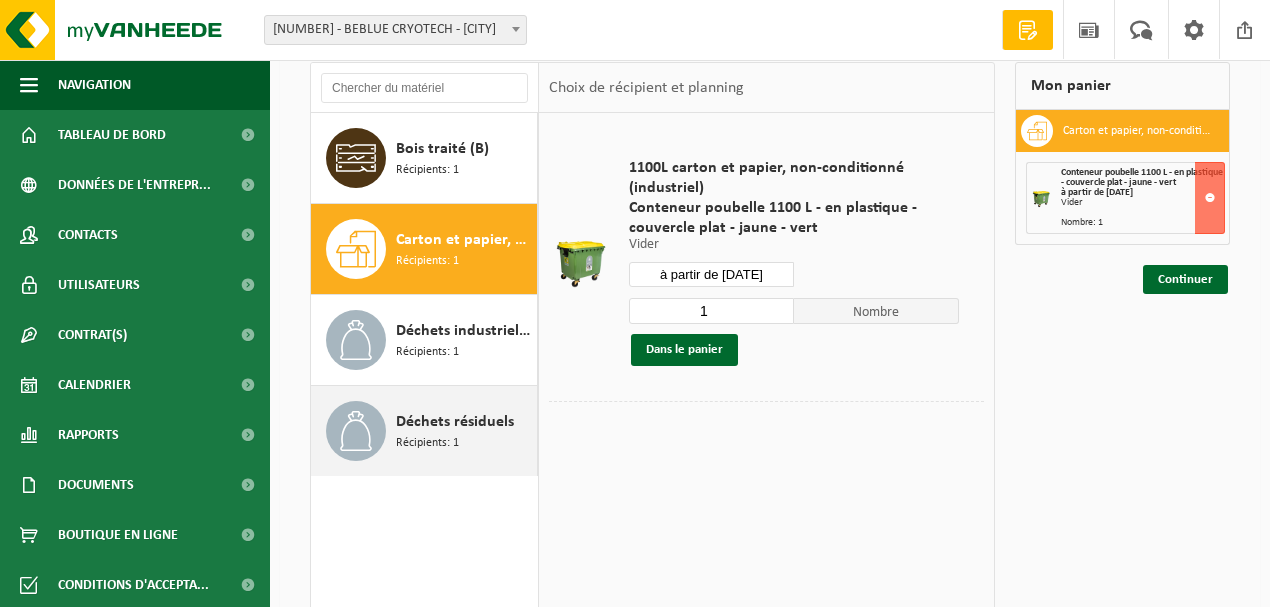 click on "Déchets résiduels" at bounding box center (455, 422) 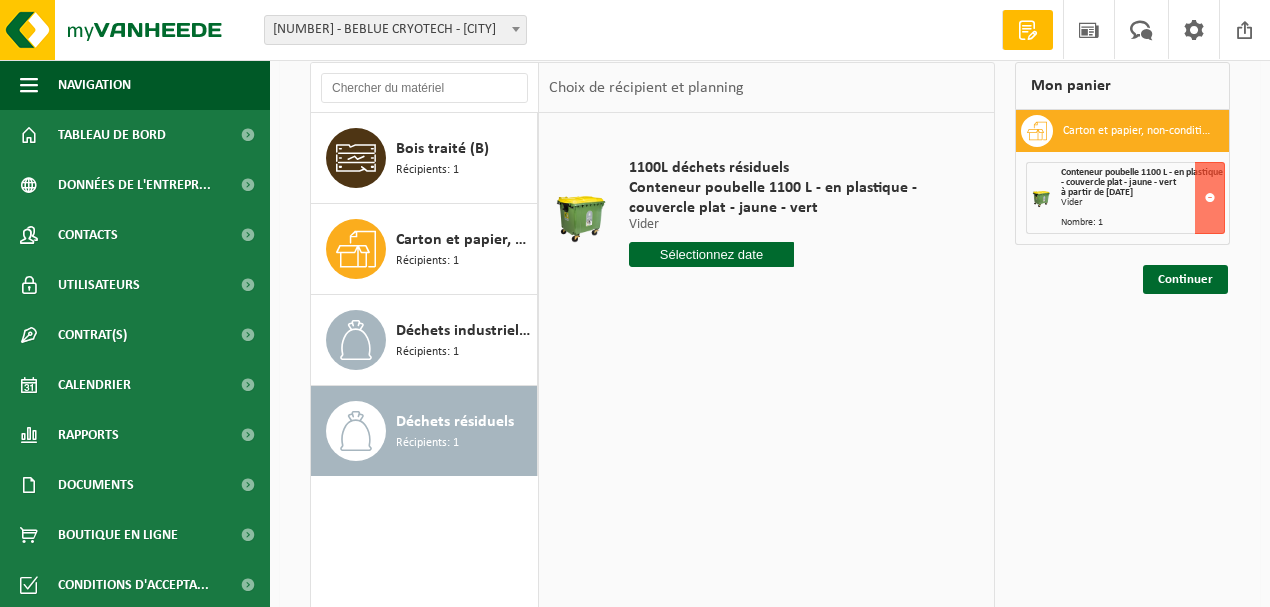 click on "1100L déchets résiduels
Conteneur poubelle 1100 L - en plastique - couvercle plat - jaune - vert
Vider
Vider
Vider
1
Nombre
Dans le panier" at bounding box center [794, 217] 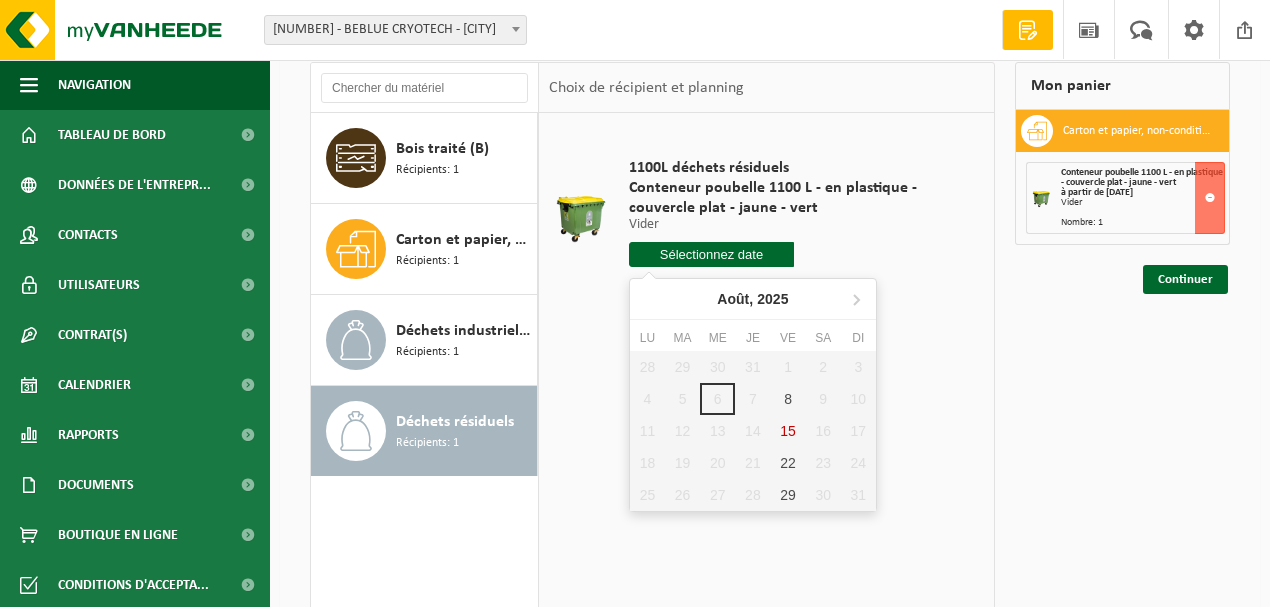 click on "1100L déchets résiduels
Conteneur poubelle 1100 L - en plastique - couvercle plat - jaune - vert
Vider
Vider
Vider
1
Nombre
Dans le panier" at bounding box center [766, 413] 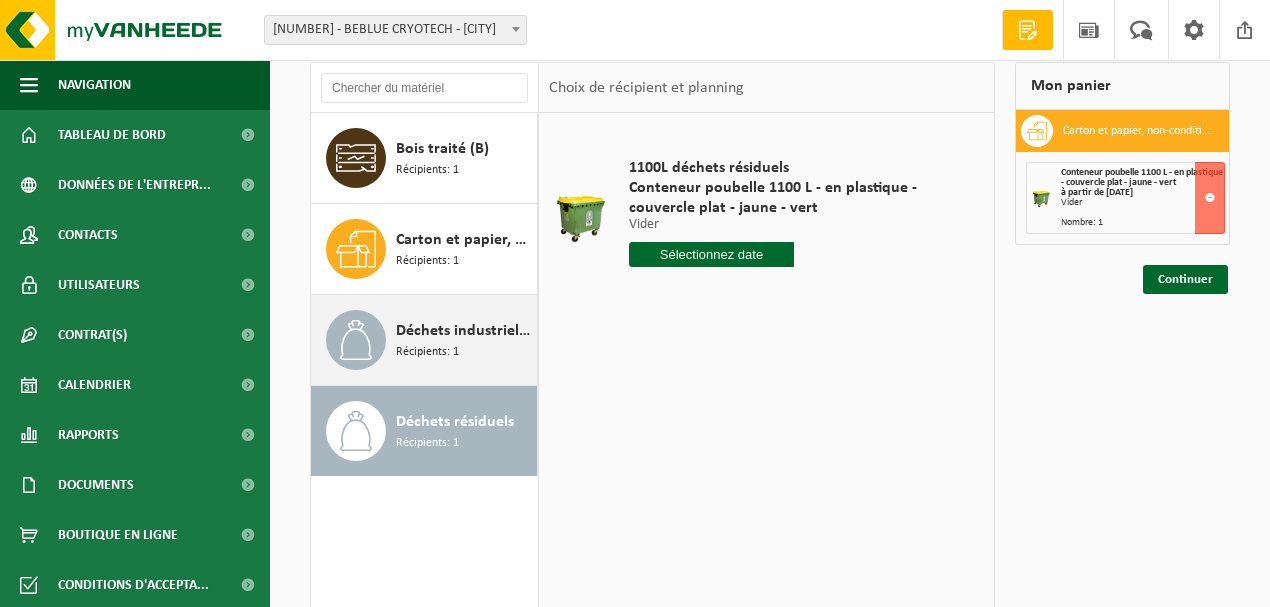 click on "Déchets industriels banals   Récipients: 1" at bounding box center [464, 340] 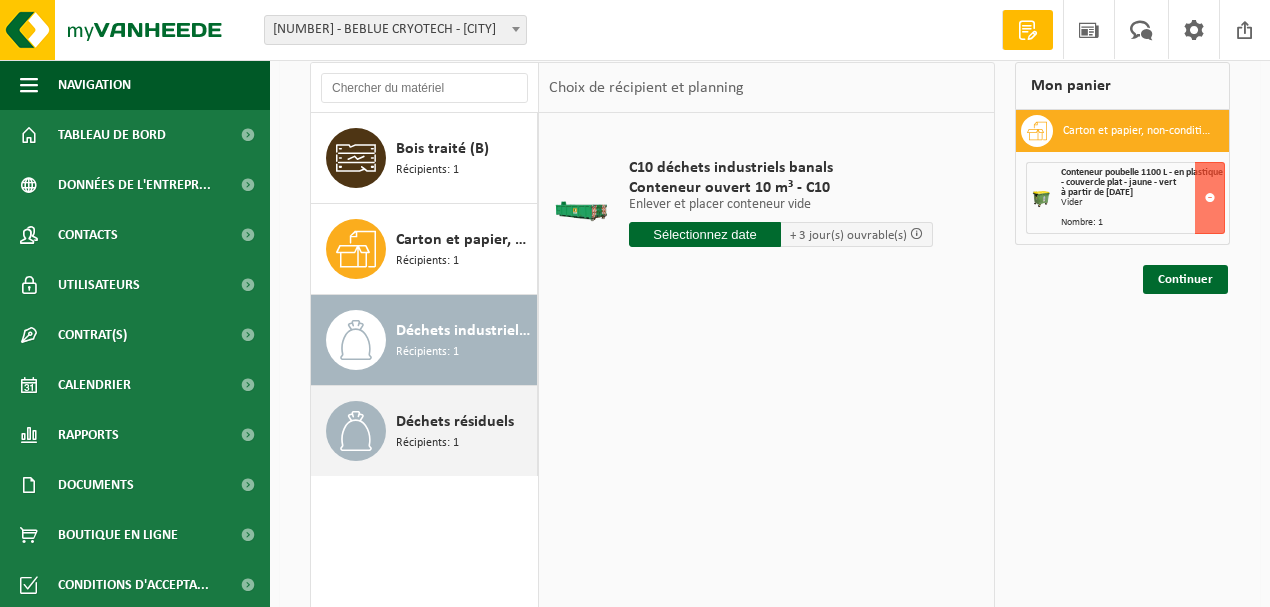click on "Déchets résiduels" at bounding box center [455, 422] 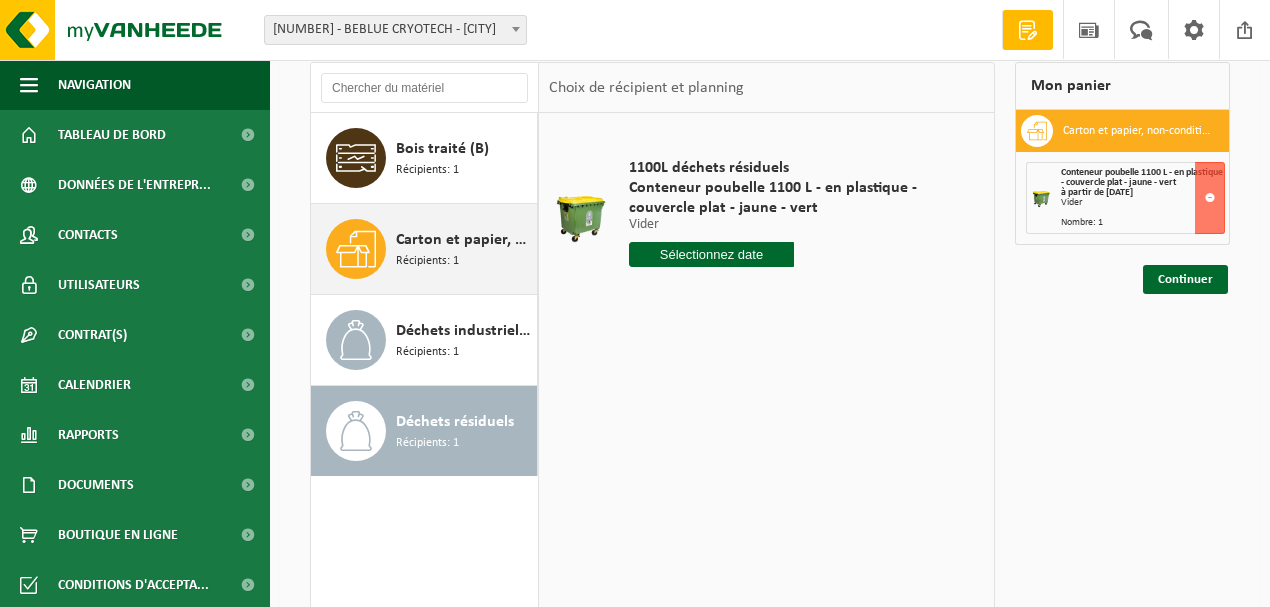 click on "Carton et papier, non-conditionné (industriel)   Récipients: 1" at bounding box center [464, 249] 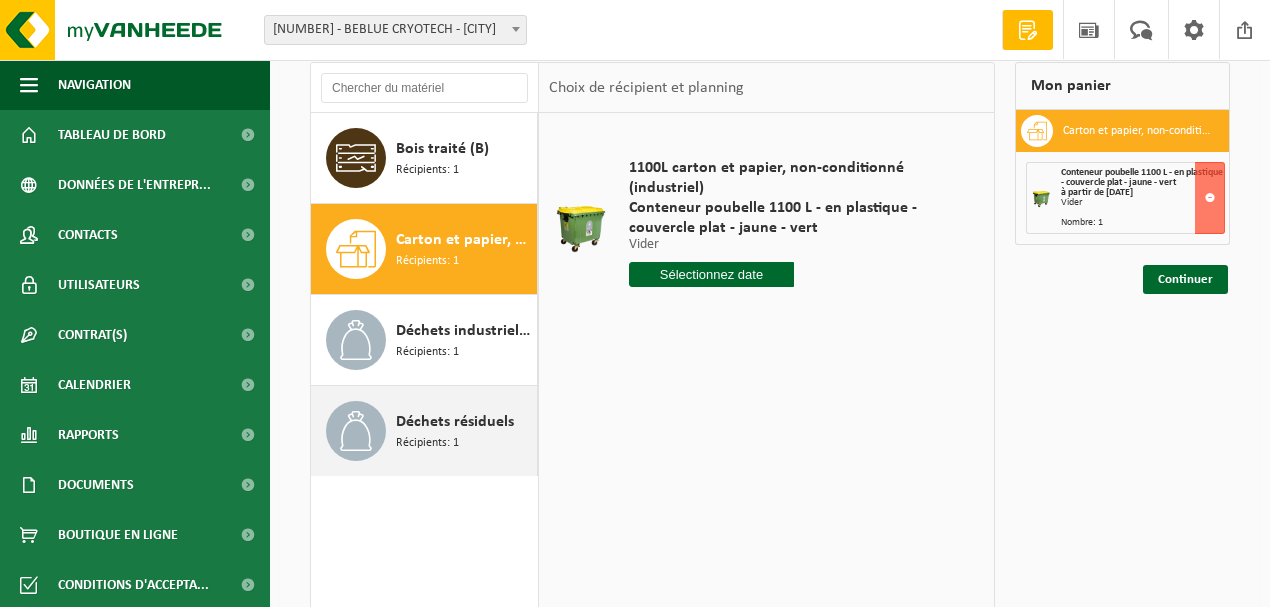 click on "Déchets résiduels   Récipients: 1" at bounding box center [464, 431] 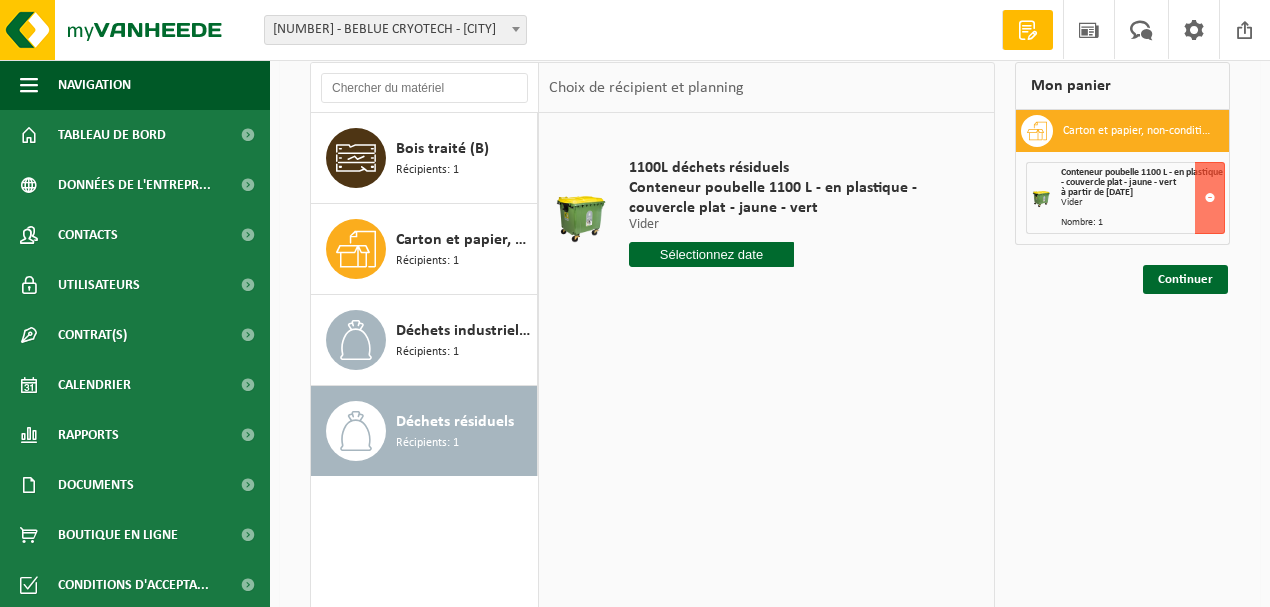 click on "Déchets résiduels" at bounding box center (455, 422) 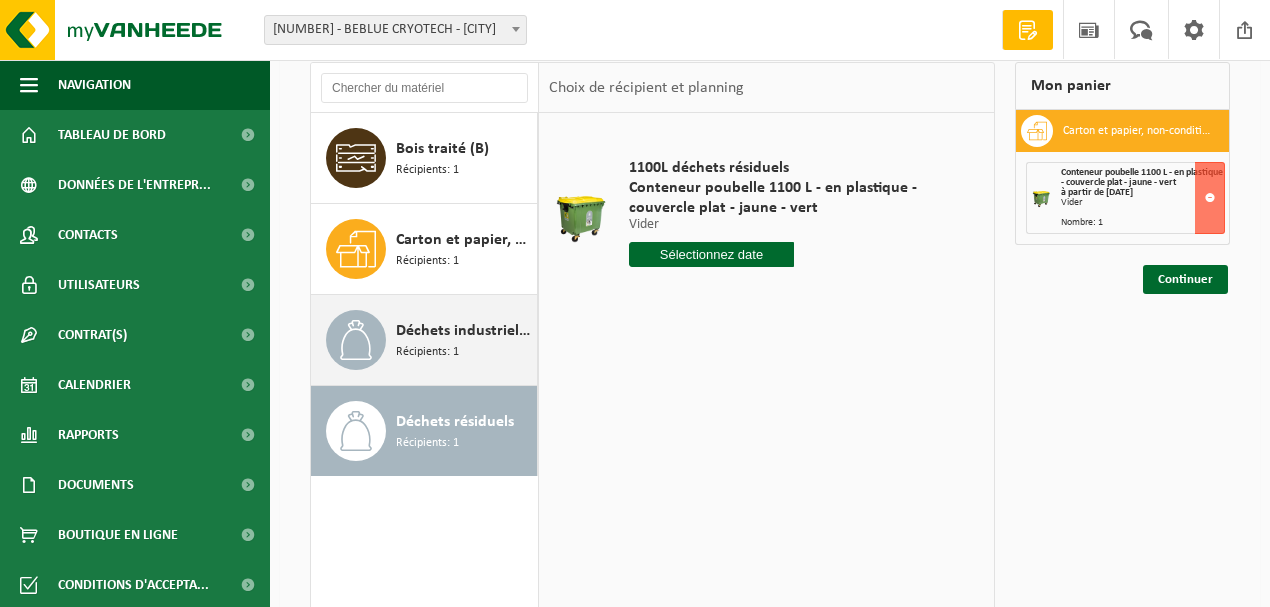 click on "Déchets industriels banals   Récipients: 1" at bounding box center [464, 340] 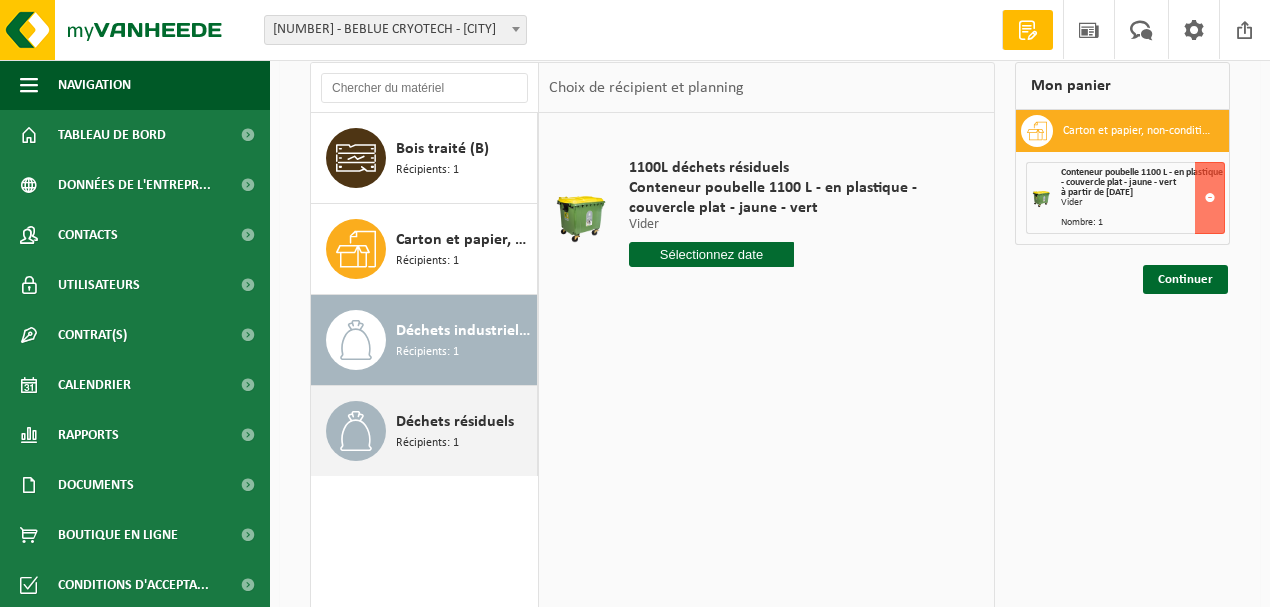 click on "Déchets résiduels   Récipients: 1" at bounding box center [464, 431] 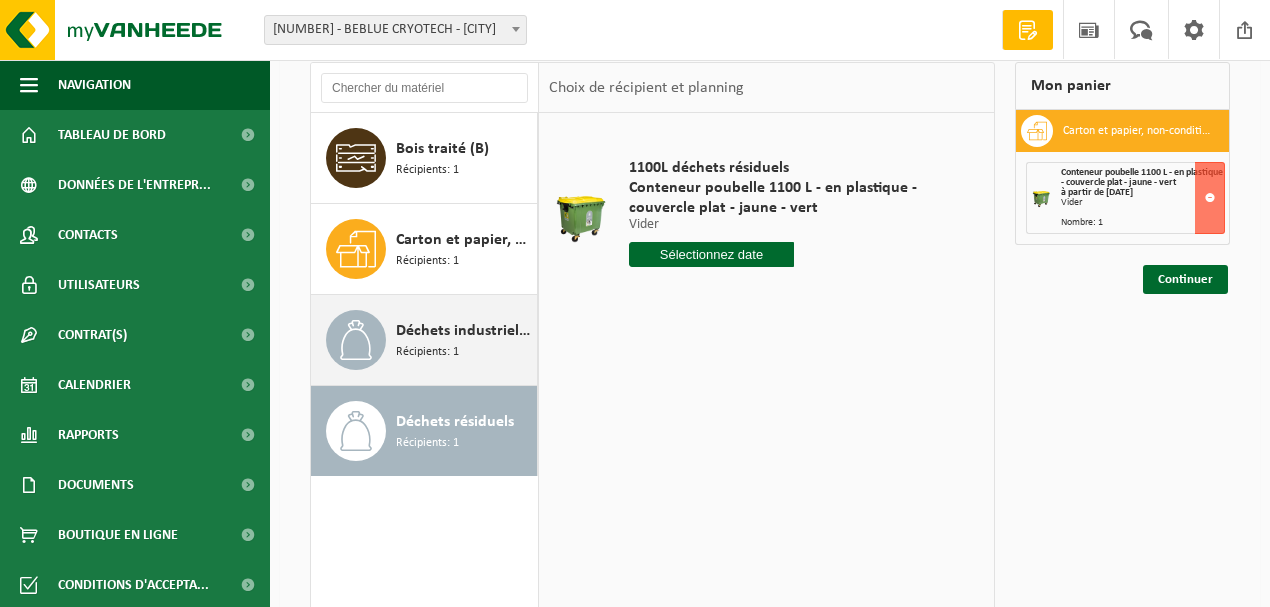 click on "Déchets industriels banals   Récipients: 1" at bounding box center [464, 340] 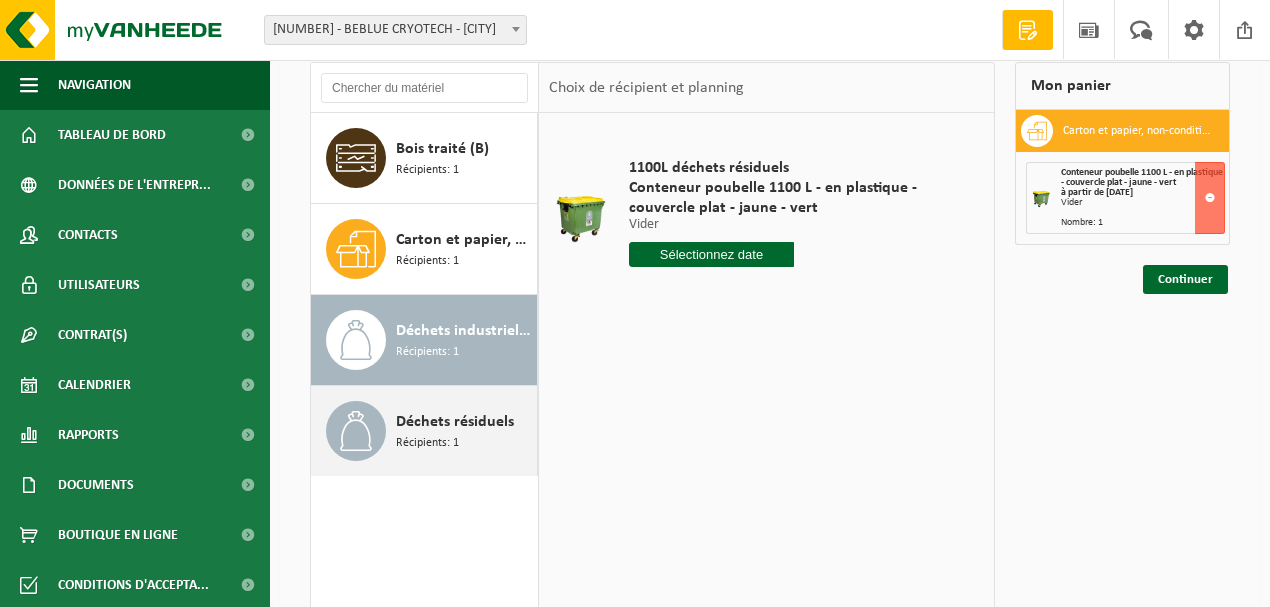 click on "Déchets résiduels   Récipients: 1" at bounding box center [464, 431] 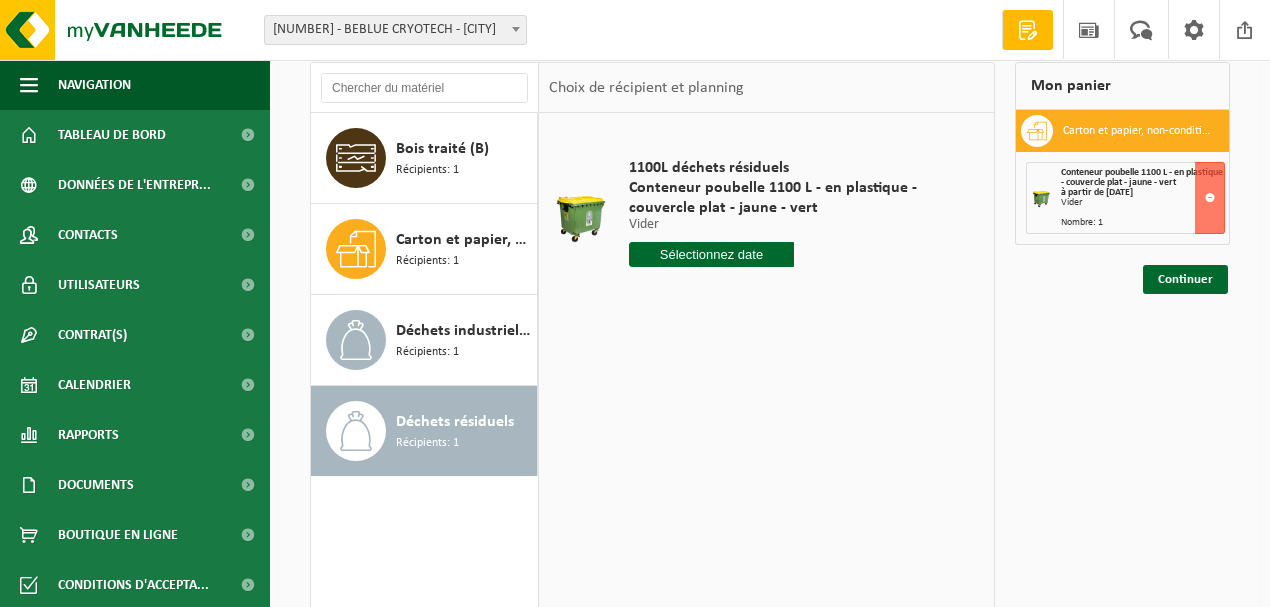 click at bounding box center (711, 254) 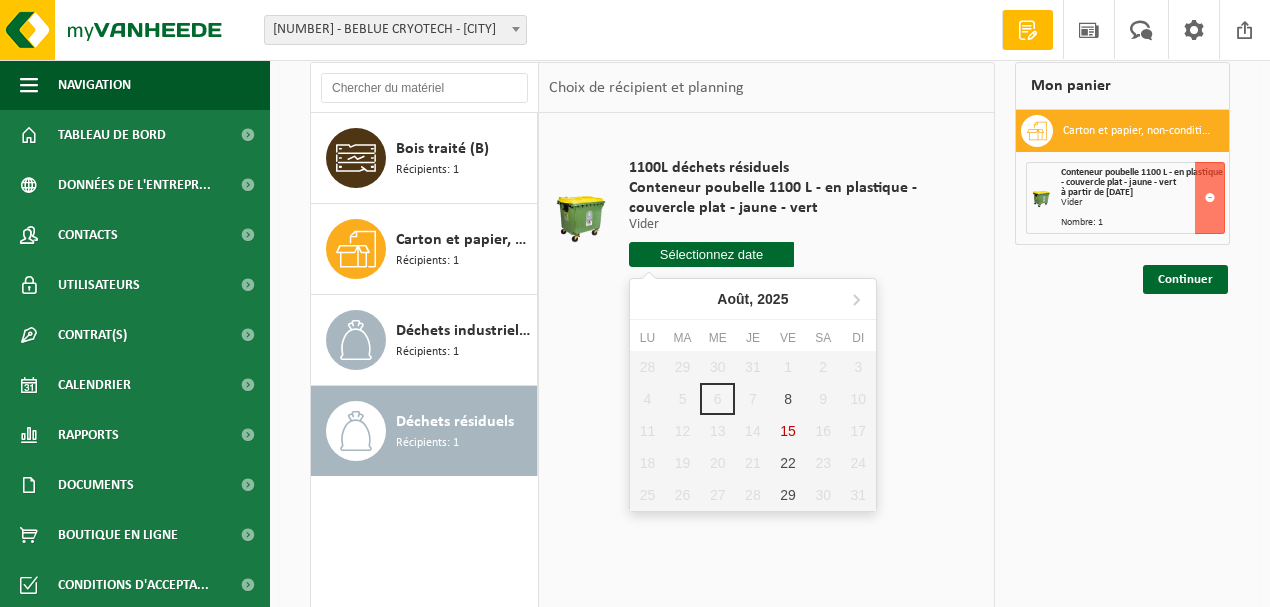click on "28 29 30 31 1 2 3 4 5 6 7 8 9 10 11 12 13 14 15 16 17 18 19 20 21 22 23 24 25 26 27 28 29 30 31" at bounding box center [753, 431] 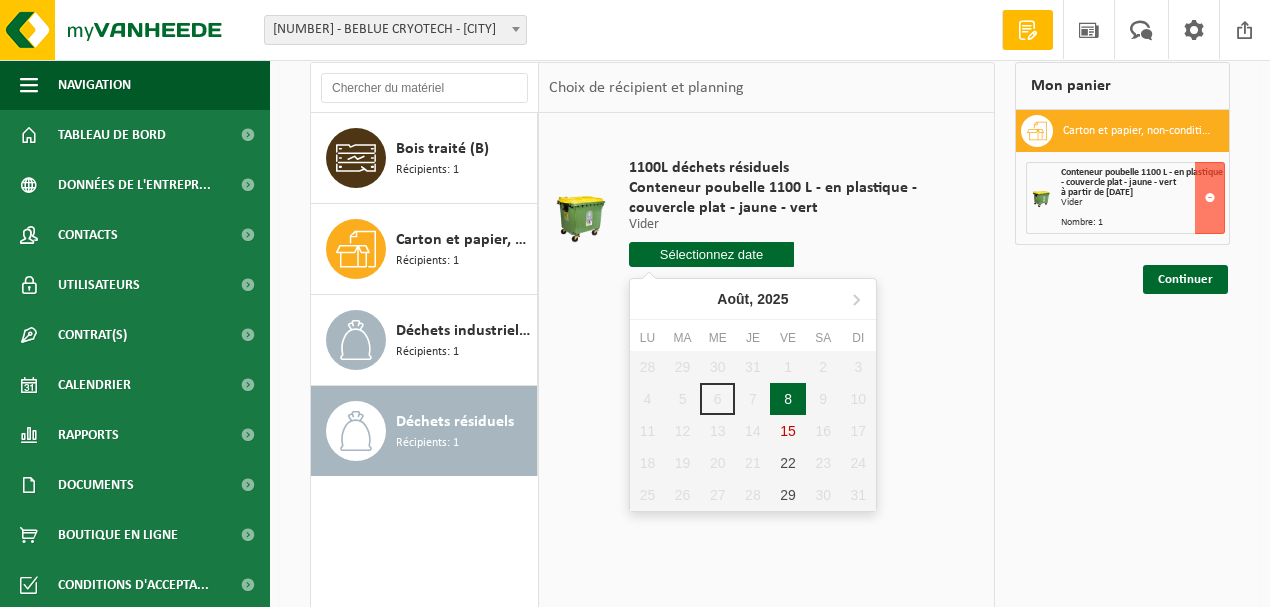 click on "8" at bounding box center [787, 399] 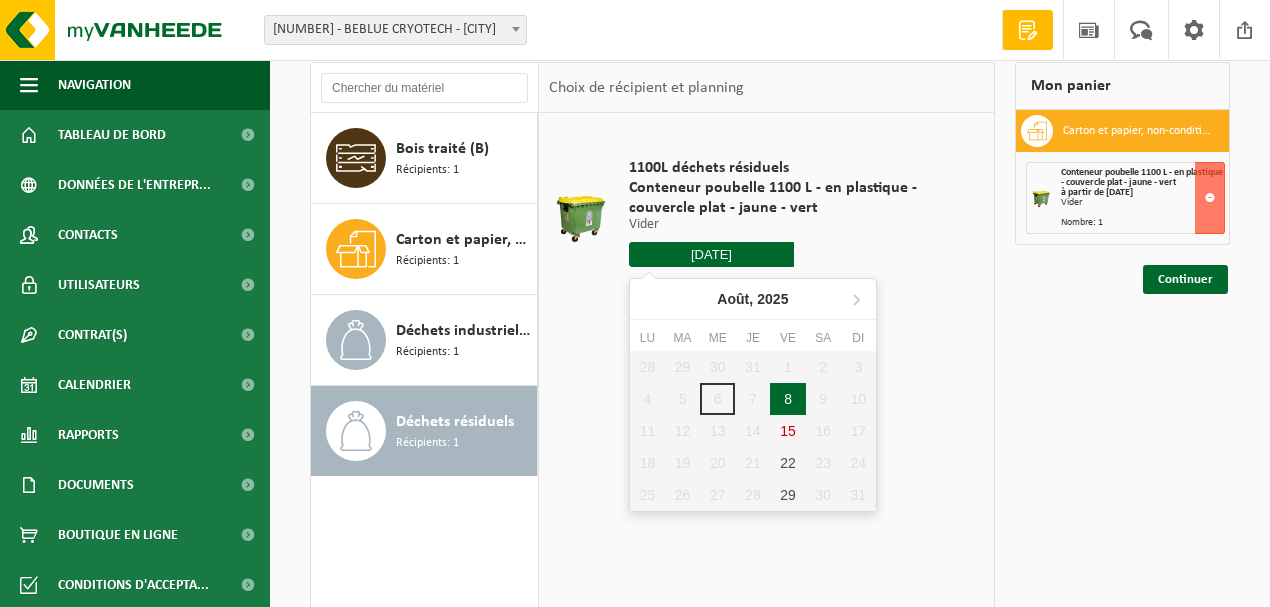 type on "à partir de 2025-08-08" 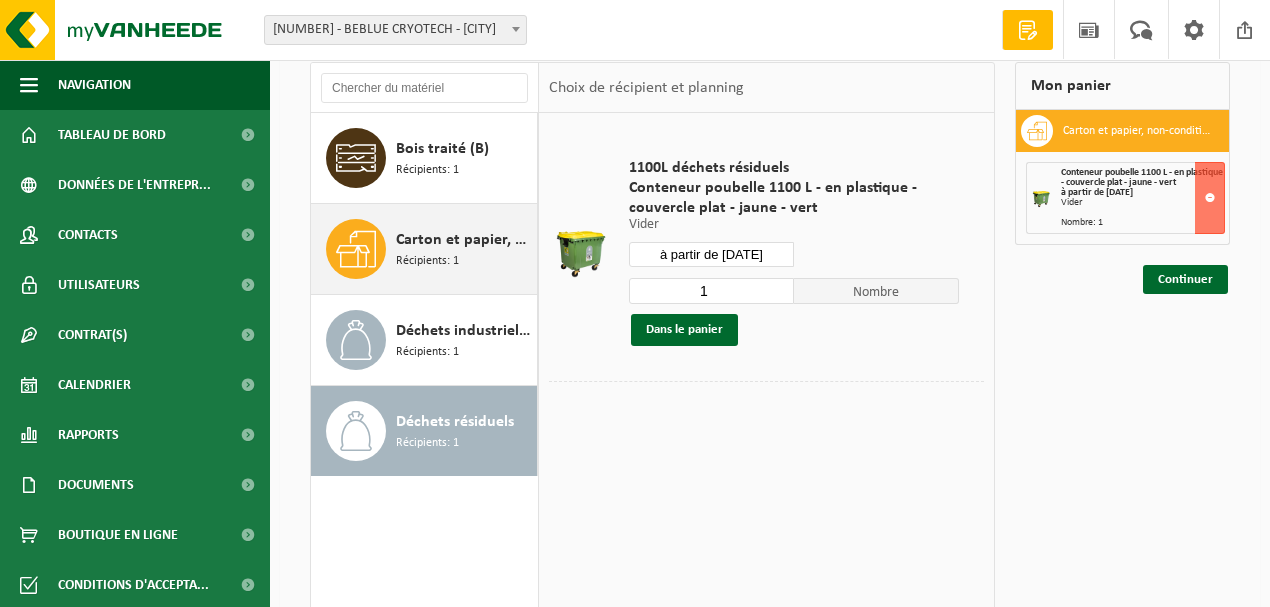 click on "Carton et papier, non-conditionné (industriel)   Récipients: 1" at bounding box center [464, 249] 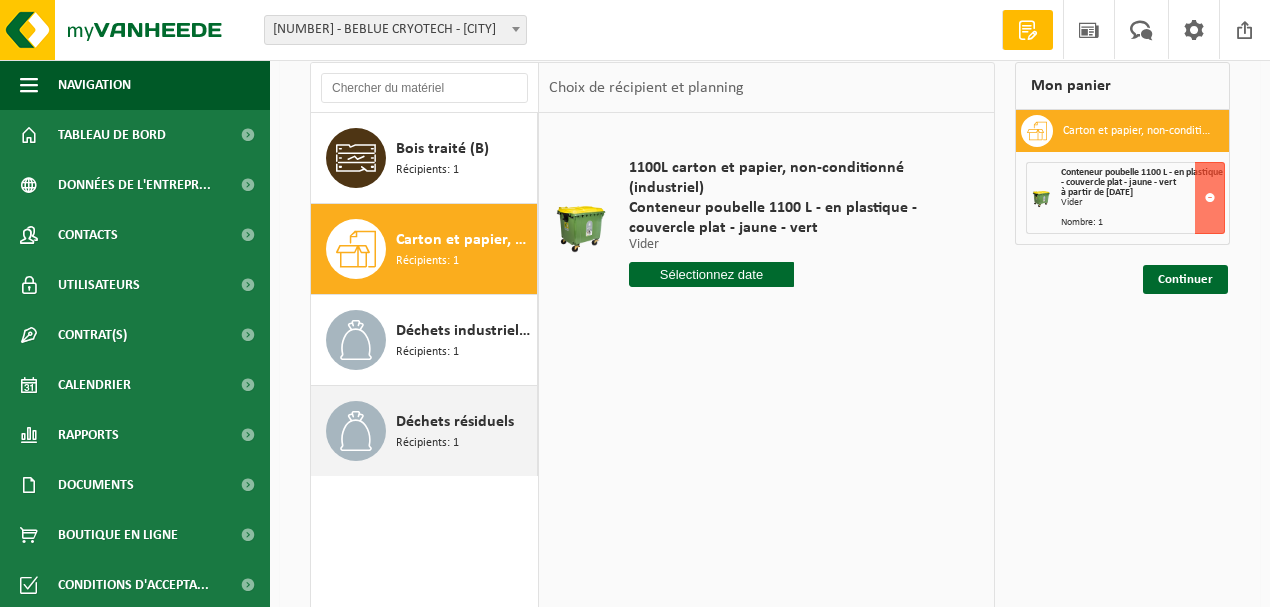 click on "Déchets résiduels" at bounding box center (455, 422) 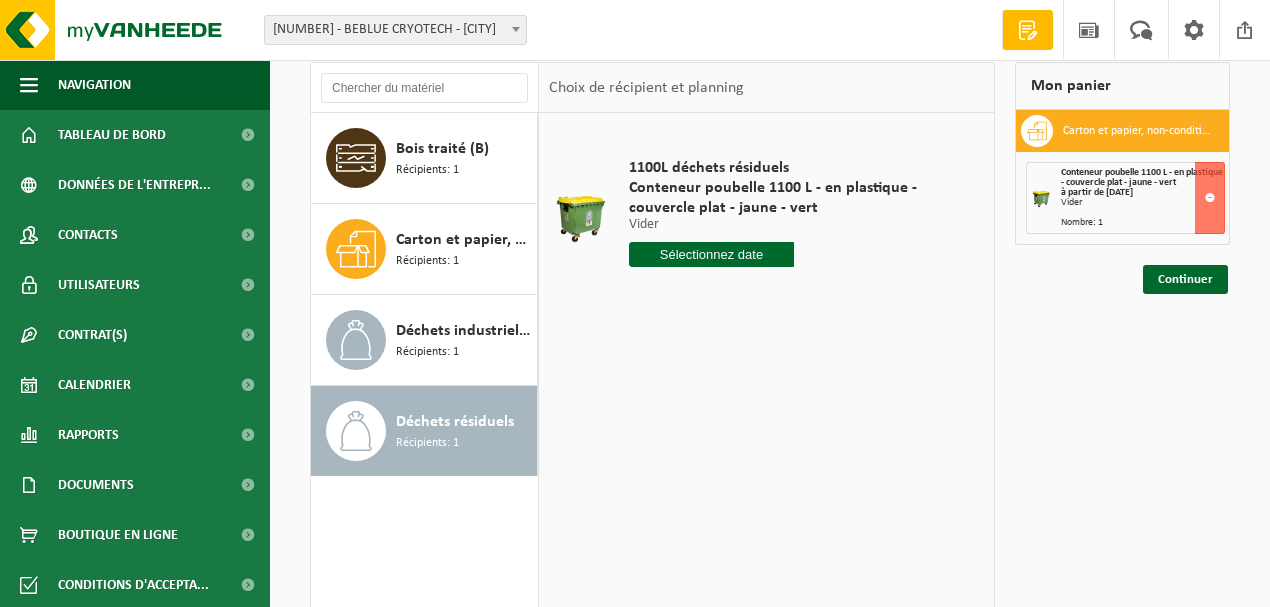 click at bounding box center (711, 254) 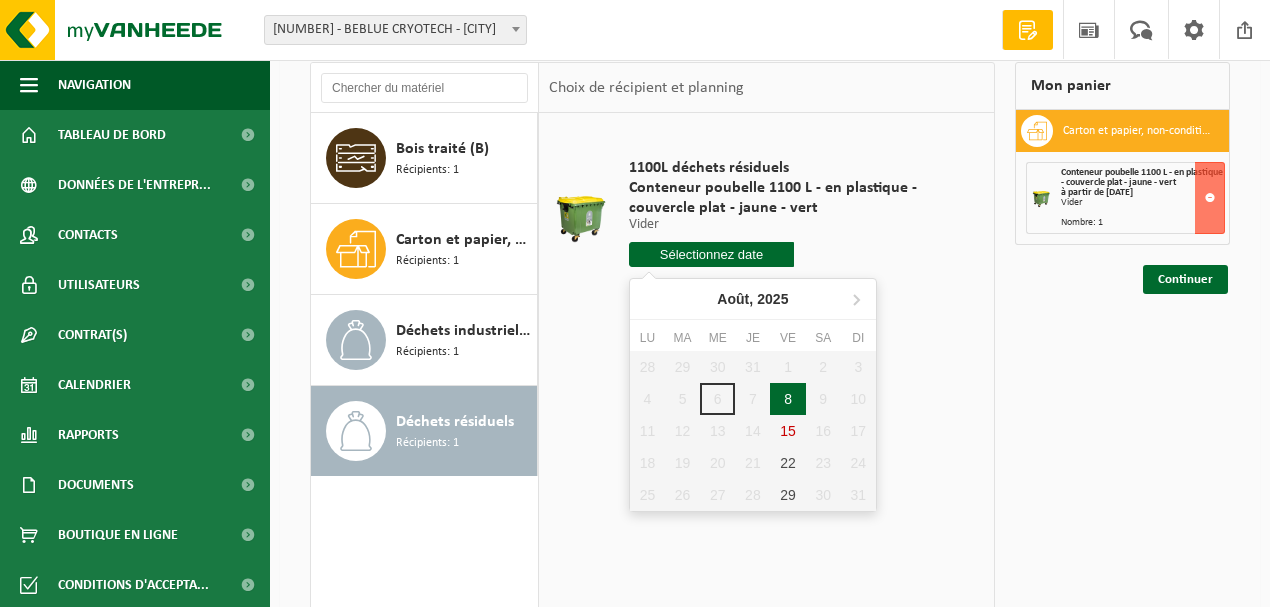 click on "8" at bounding box center [787, 399] 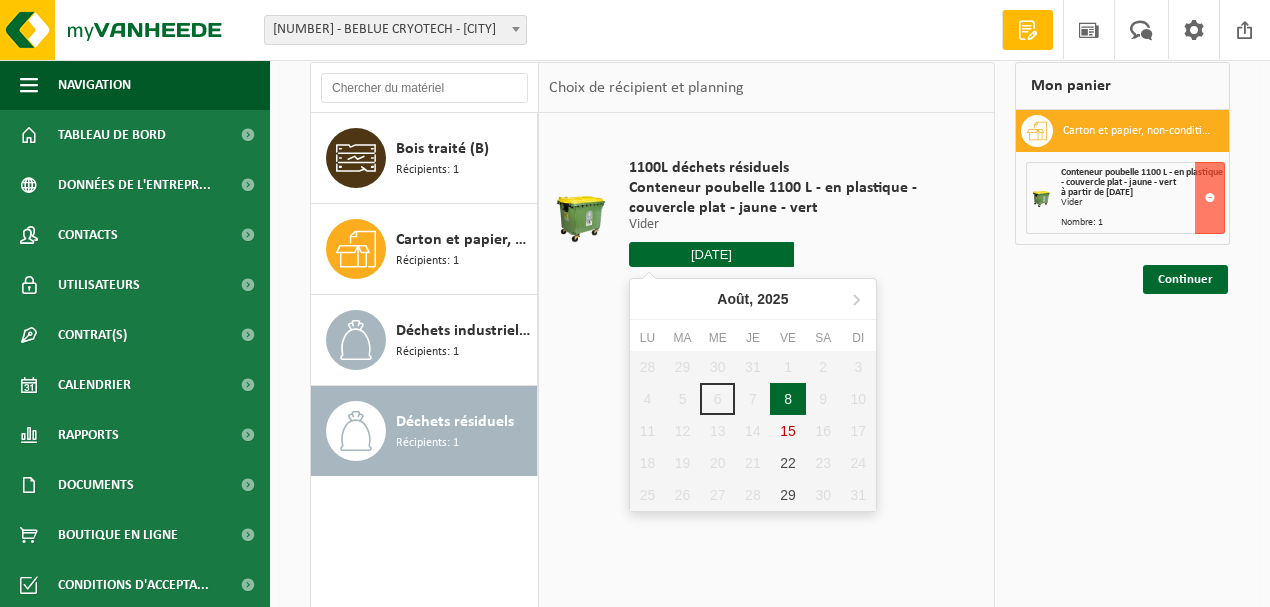 type on "à partir de 2025-08-08" 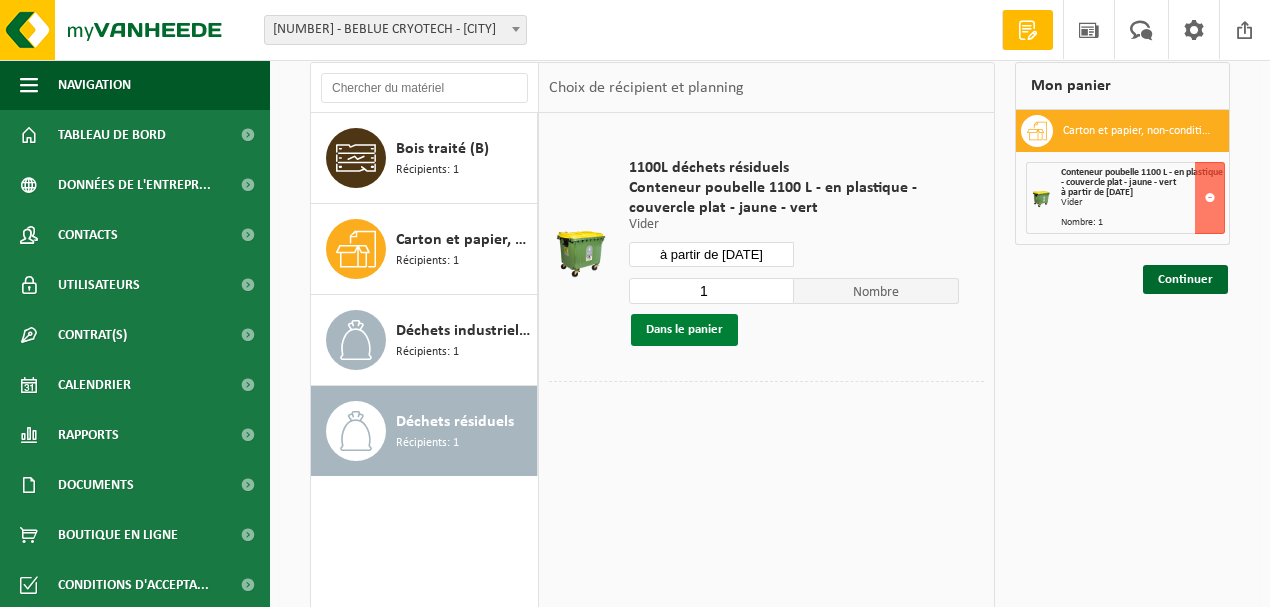 click on "Dans le panier" at bounding box center [684, 330] 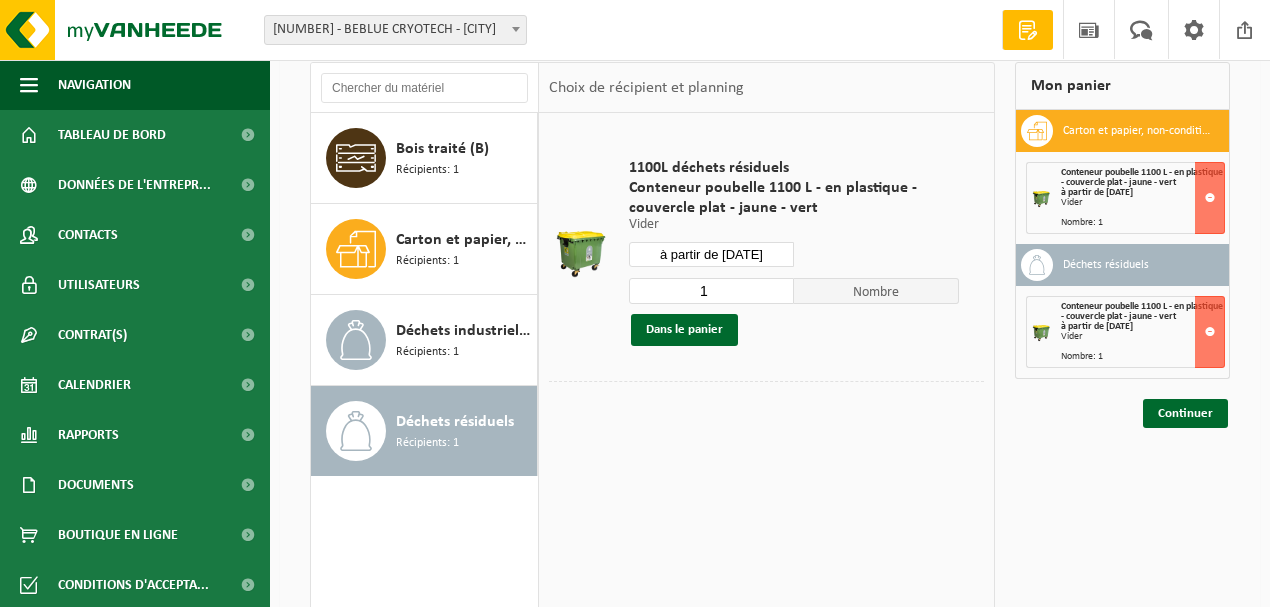 click on "1100L déchets résiduels
Conteneur poubelle 1100 L - en plastique - couvercle plat - jaune - vert
Vider
Vider
Vider
à partir de 2025-08-08
1
Nombre
Dans le panier" at bounding box center (766, 413) 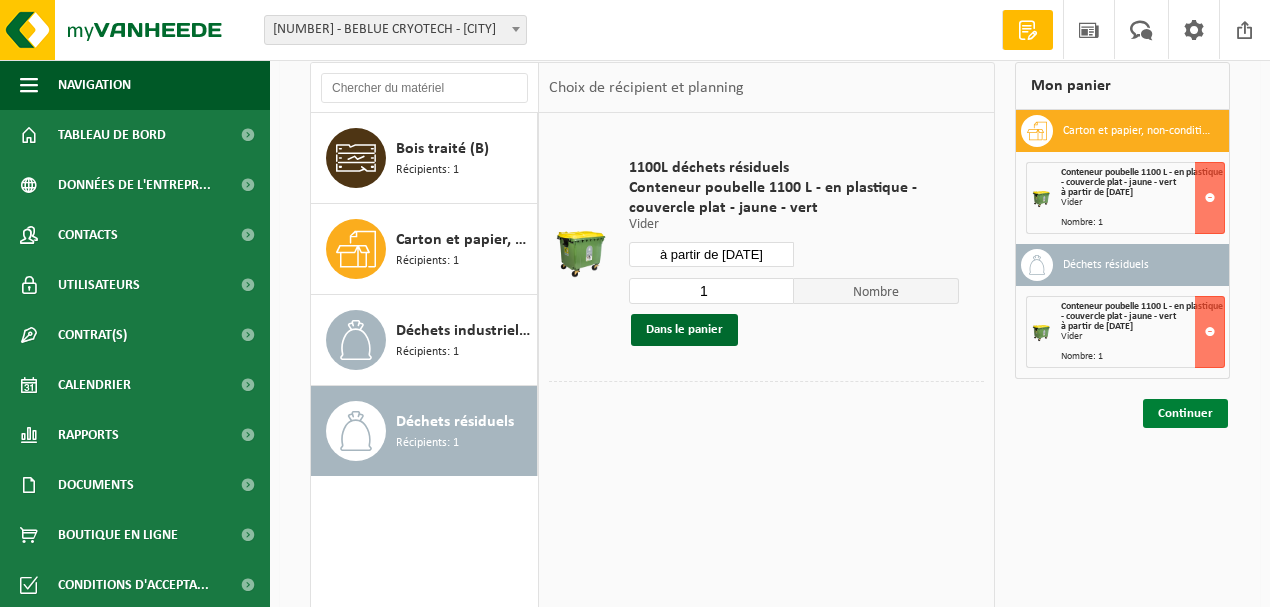 click on "Continuer" at bounding box center (1185, 413) 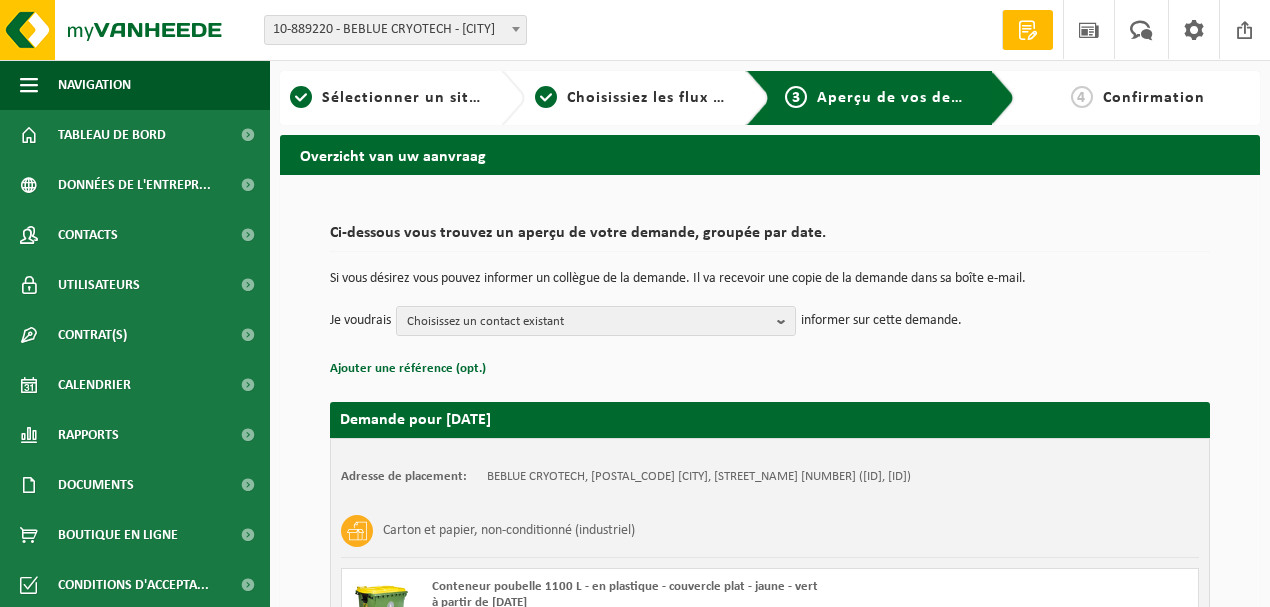 scroll, scrollTop: 0, scrollLeft: 0, axis: both 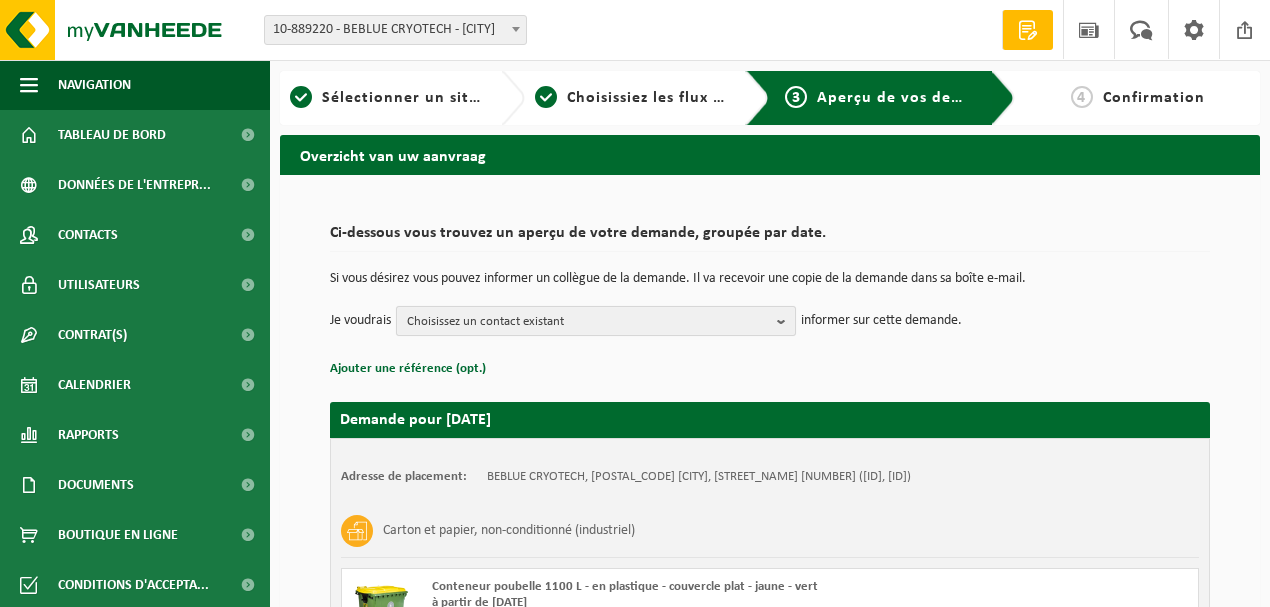 click on "Choisissez un contact existant" at bounding box center (588, 322) 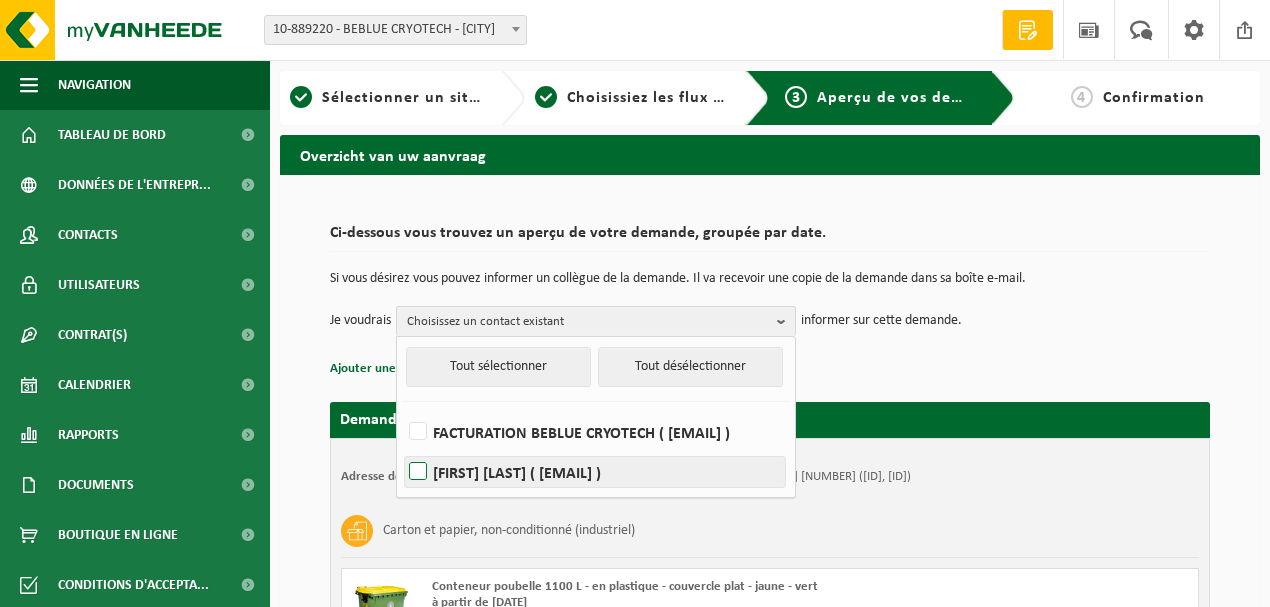 click on "ROMAIN HELLIN ( romain.hellin@beblue-cryotech.eu )" at bounding box center (595, 472) 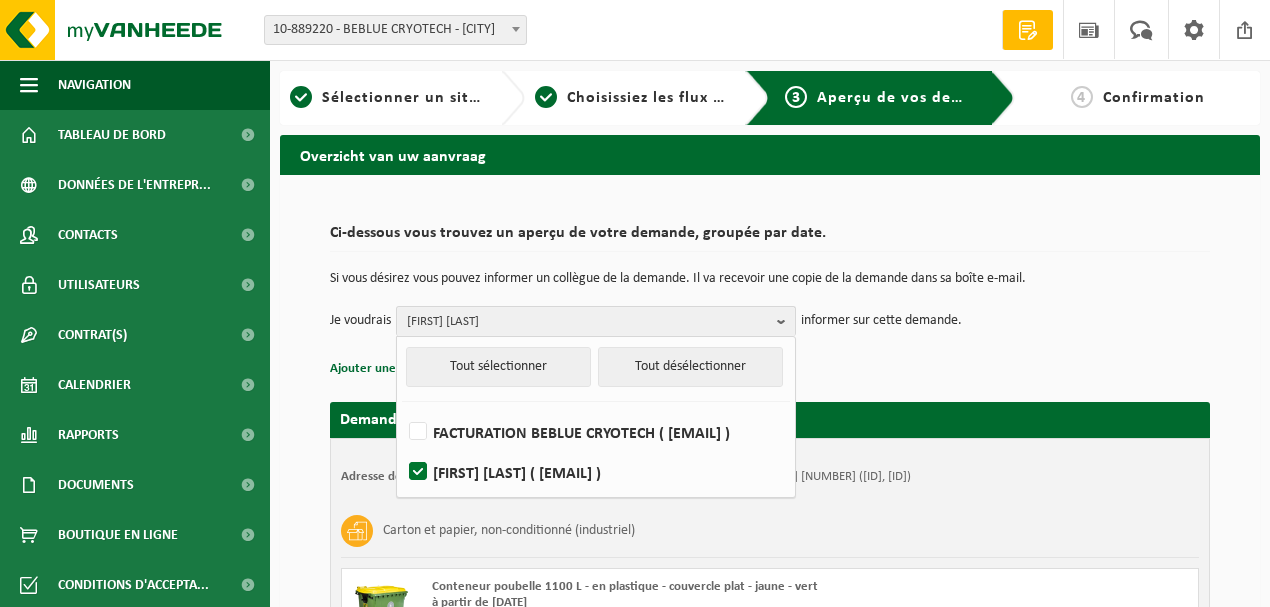 click on "Ci-dessous vous trouvez un aperçu de votre demande, groupée par date.             Si vous désirez vous pouvez informer un collègue de la demande. Il va recevoir une copie de la demande dans sa boîte e-mail.            Je voudrais        ROMAIN HELLIN                   Tout sélectionner Tout désélectionner         FACTURATION BEBLUE CRYOTECH ( accounting@beblue-cryotech.eu )         ROMAIN HELLIN ( romain.hellin@beblue-cryotech.eu )              informer sur cette demande.                Ajouter une référence (opt.)" at bounding box center [770, 298] 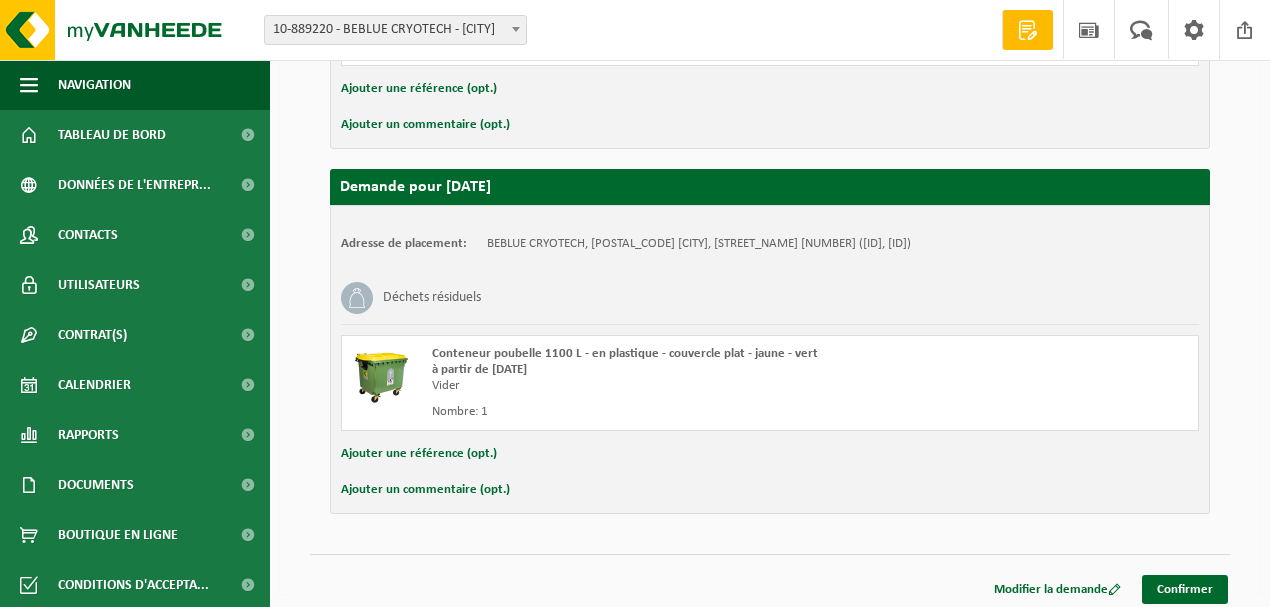 scroll, scrollTop: 601, scrollLeft: 0, axis: vertical 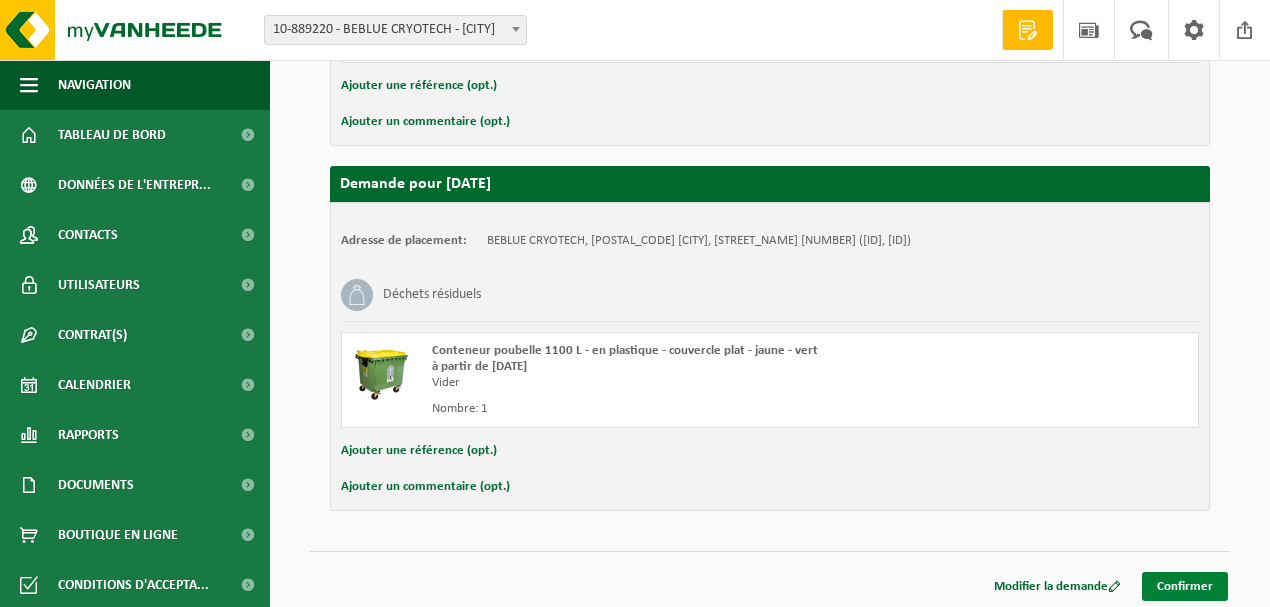 click on "Confirmer" at bounding box center [1185, 586] 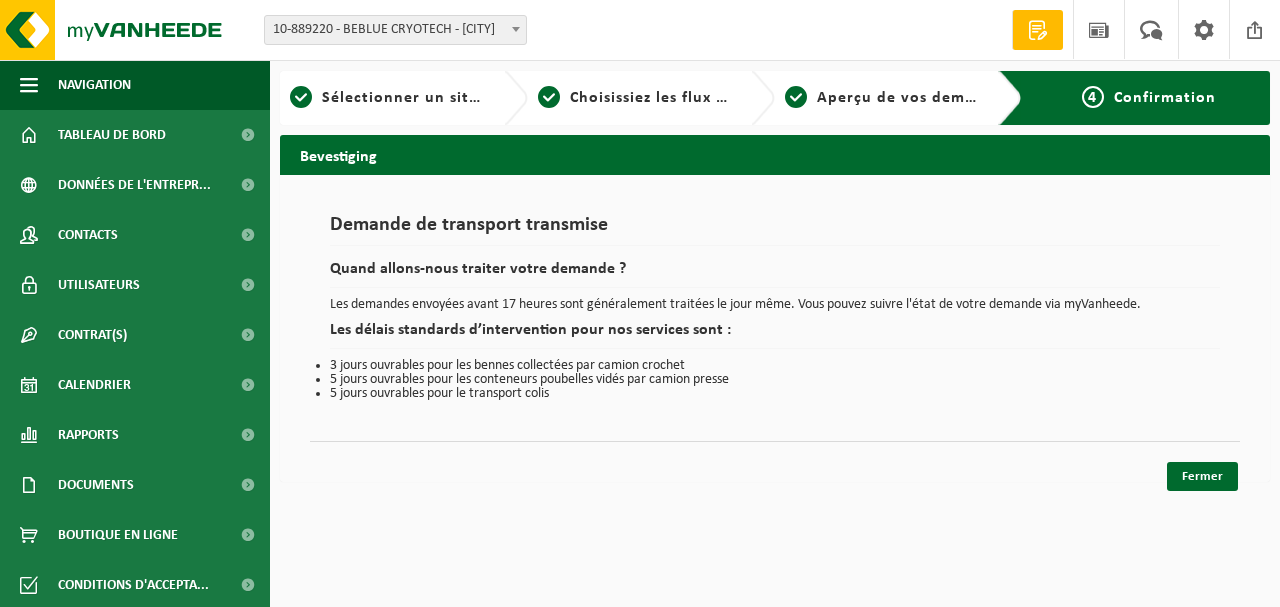 scroll, scrollTop: 0, scrollLeft: 0, axis: both 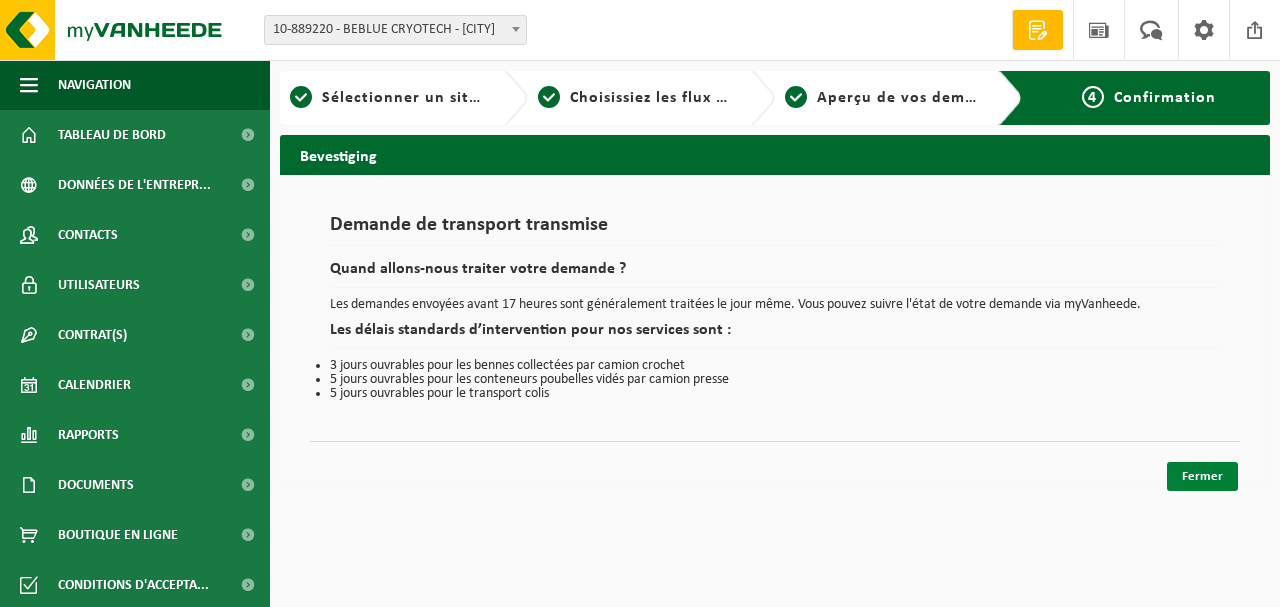 click on "Fermer" at bounding box center [1202, 476] 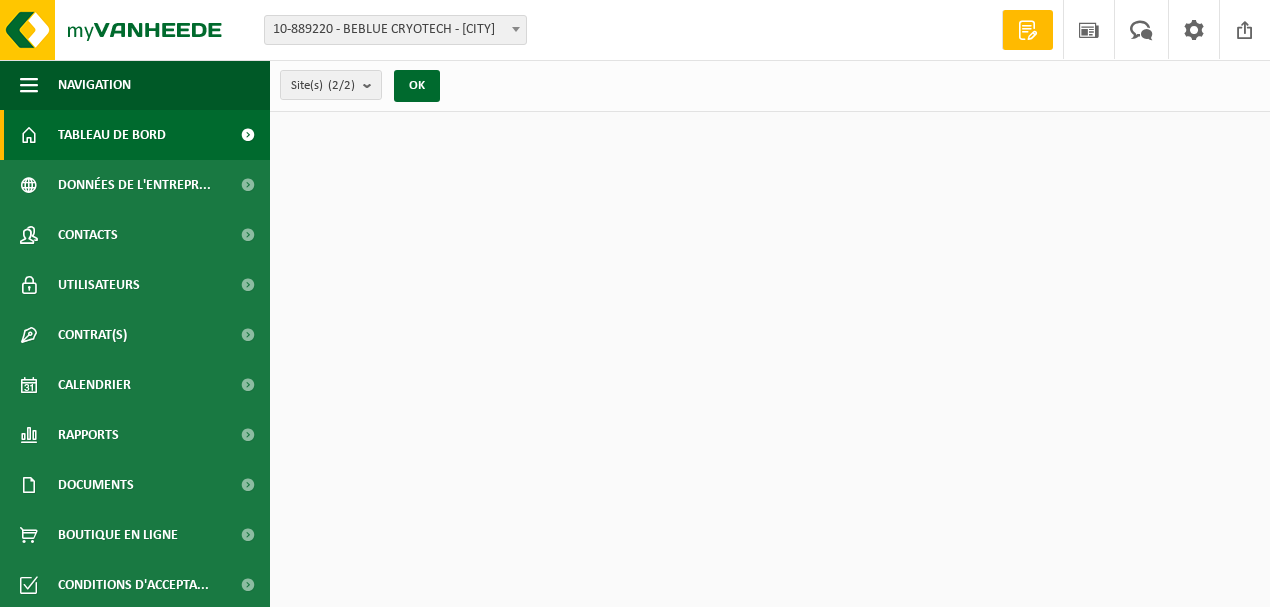scroll, scrollTop: 0, scrollLeft: 0, axis: both 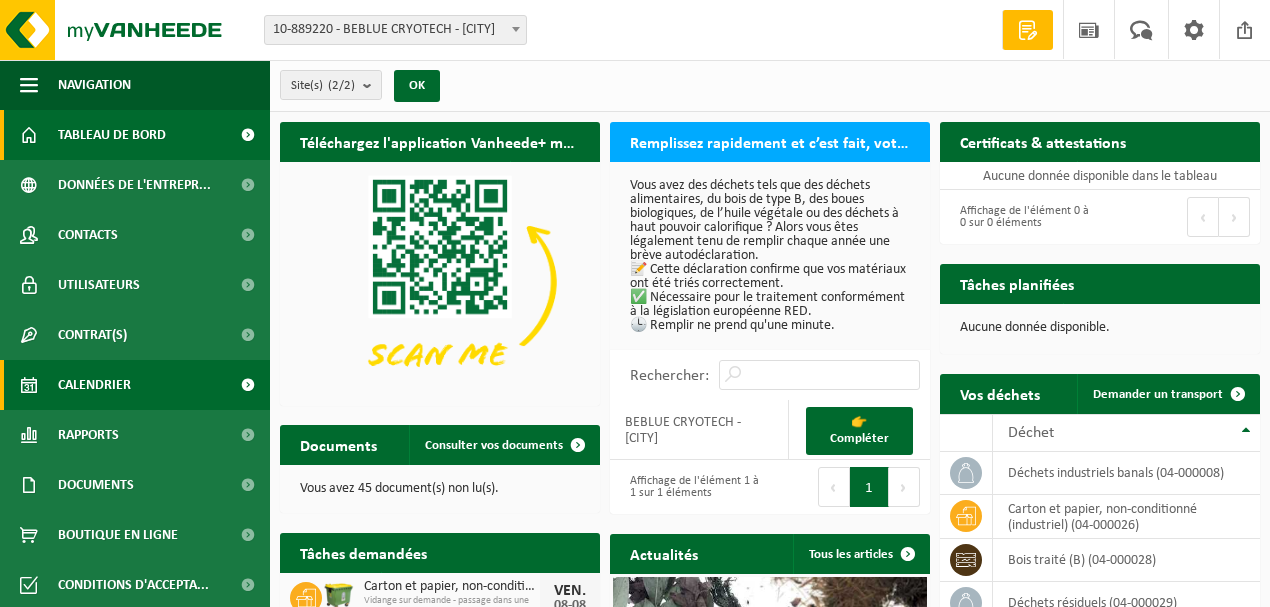 click on "Calendrier" at bounding box center (135, 385) 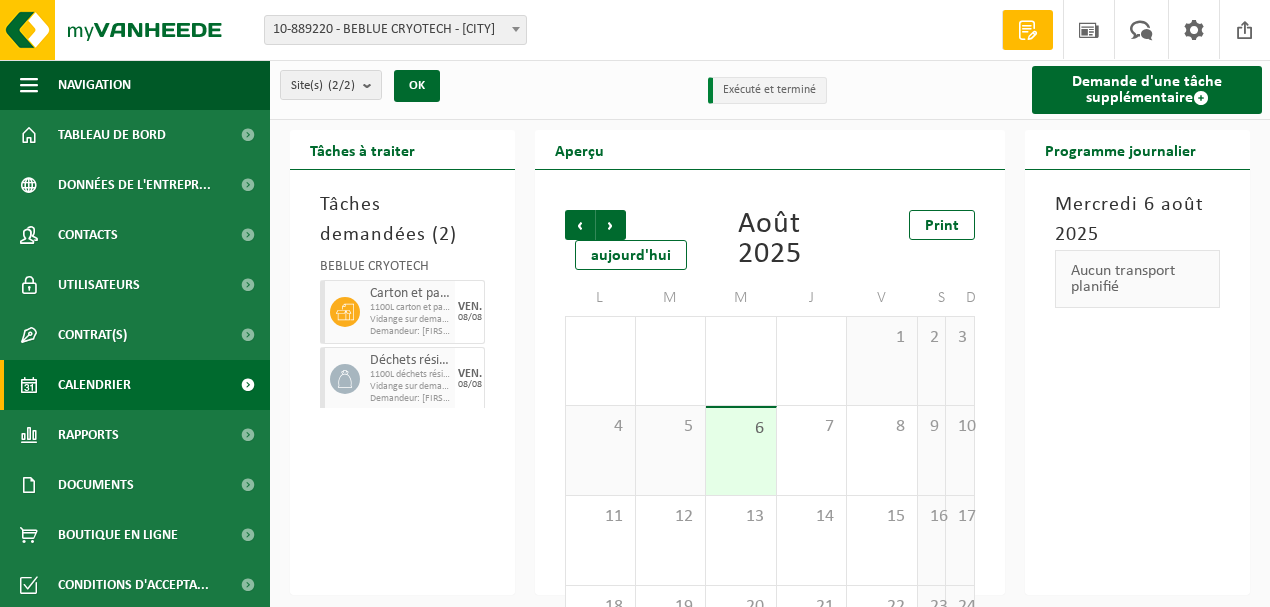scroll, scrollTop: 0, scrollLeft: 0, axis: both 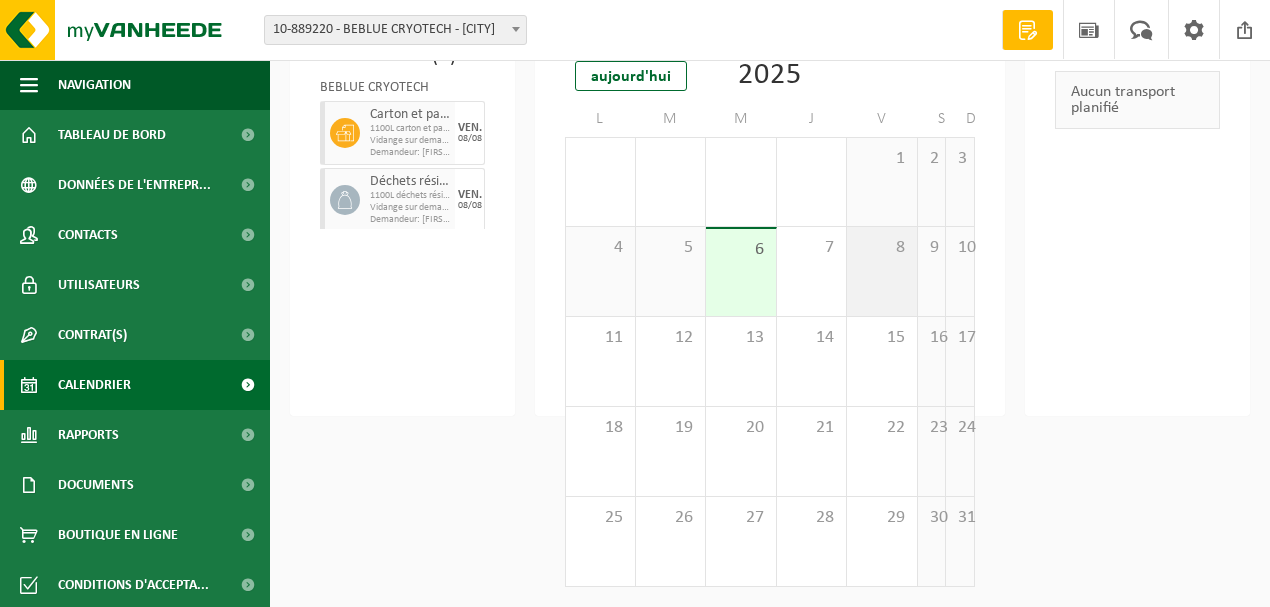 click on "8" at bounding box center (882, 271) 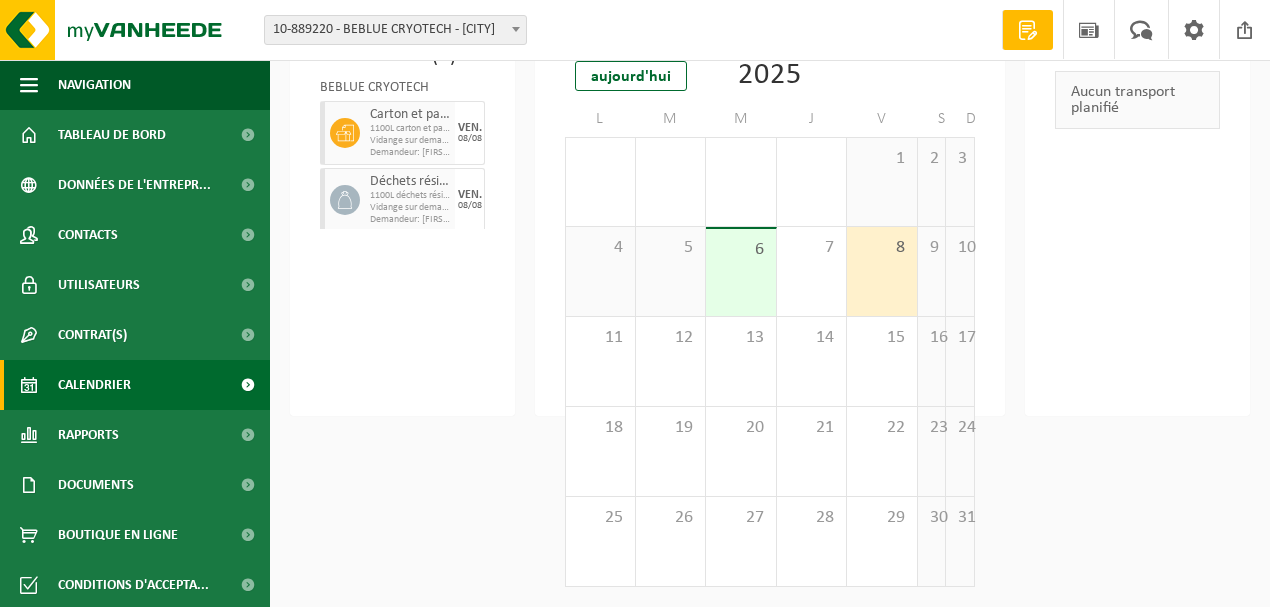 click on "6" at bounding box center [741, 272] 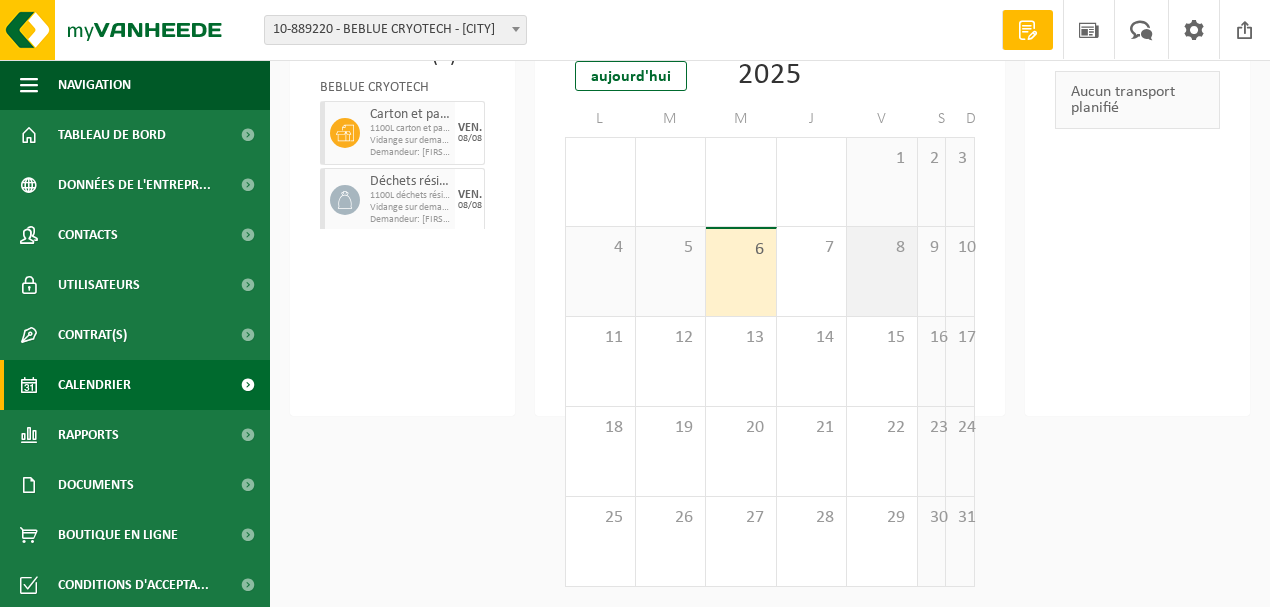 click on "8" at bounding box center (882, 271) 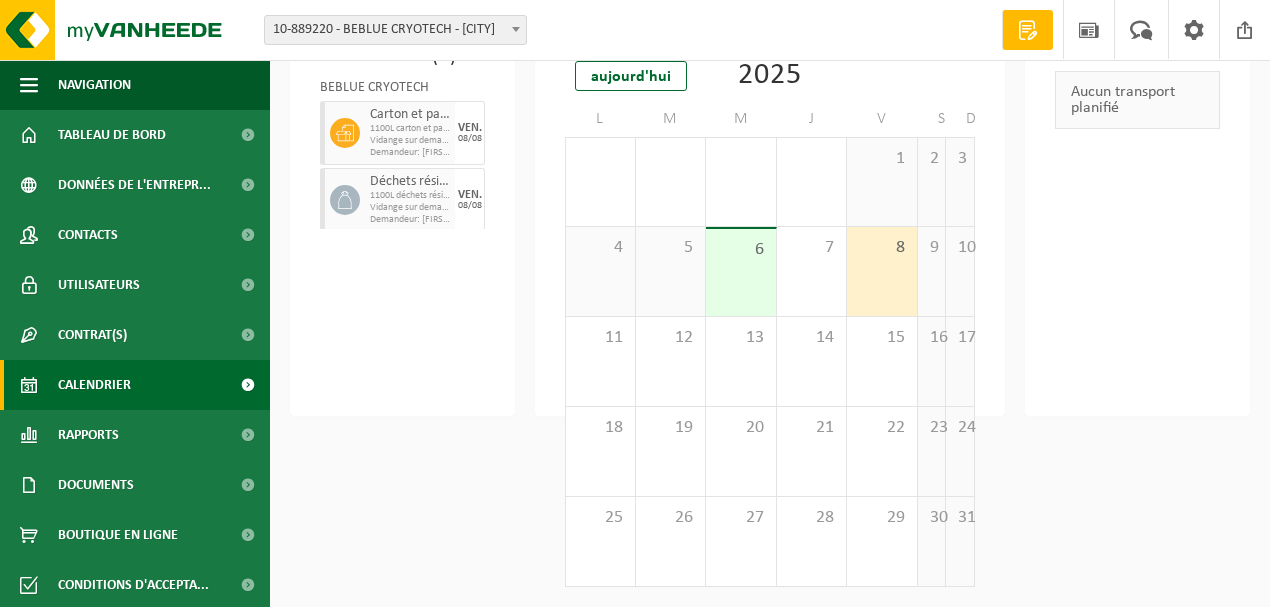 click on "Tâches demandées ( 2 )          BEBLUE CRYOTECH                       Carton et papier, non-conditionné (industriel)   1100L carton et papier, non-conditionné (industriel)   Vidange sur demande - passage dans une tournée fixe   Demandeur: LEONOR LUPI BELLO        VEN.     08/08                            Déchets résiduels   1100L déchets résiduels   Vidange sur demande - passage dans une tournée fixe   Demandeur: LEONOR LUPI BELLO        VEN.     08/08" at bounding box center [402, 203] 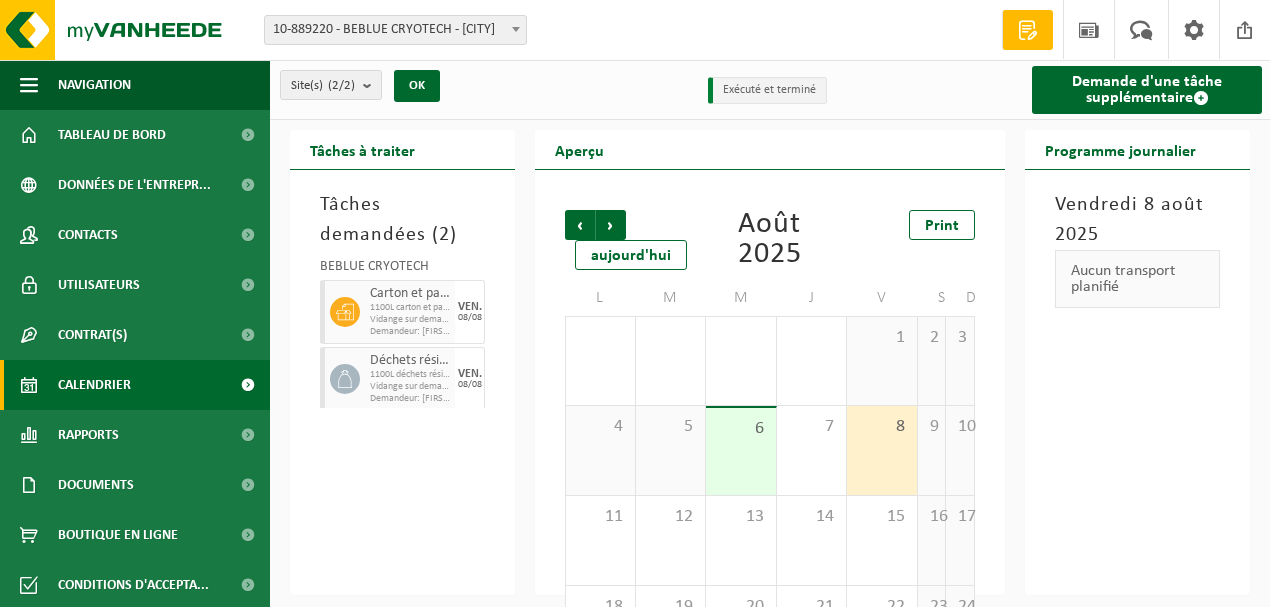 scroll, scrollTop: 0, scrollLeft: 0, axis: both 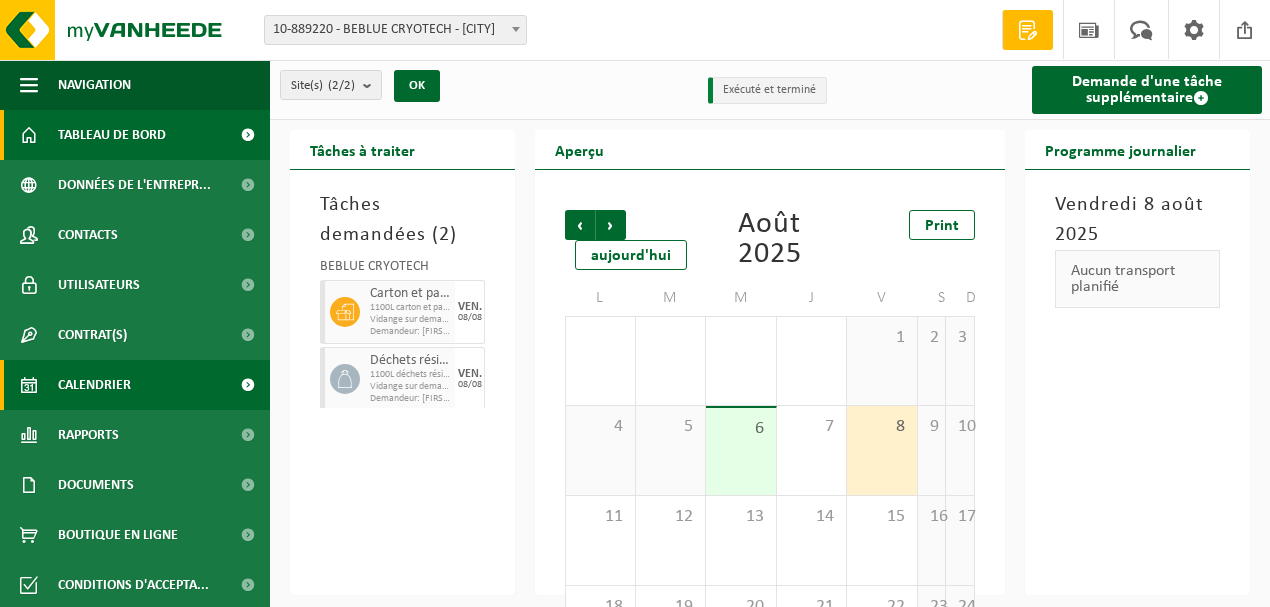 click on "Tableau de bord" at bounding box center [112, 135] 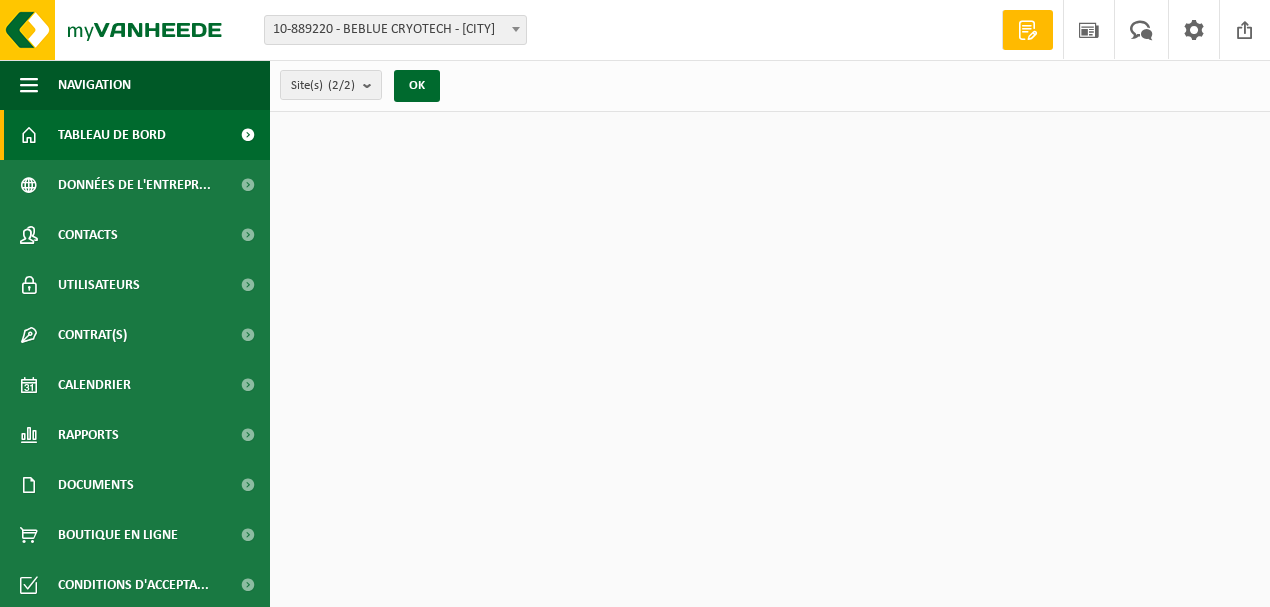 scroll, scrollTop: 0, scrollLeft: 0, axis: both 